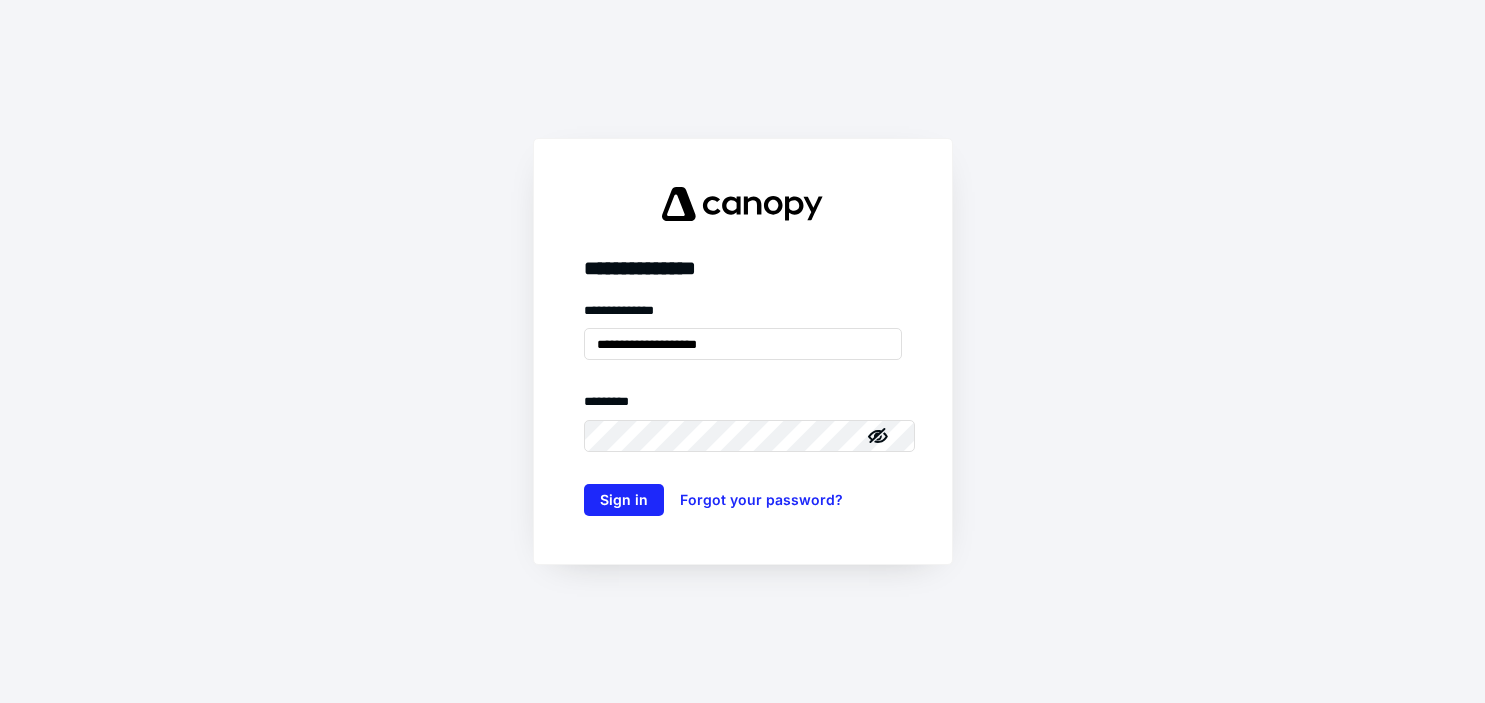 scroll, scrollTop: 0, scrollLeft: 0, axis: both 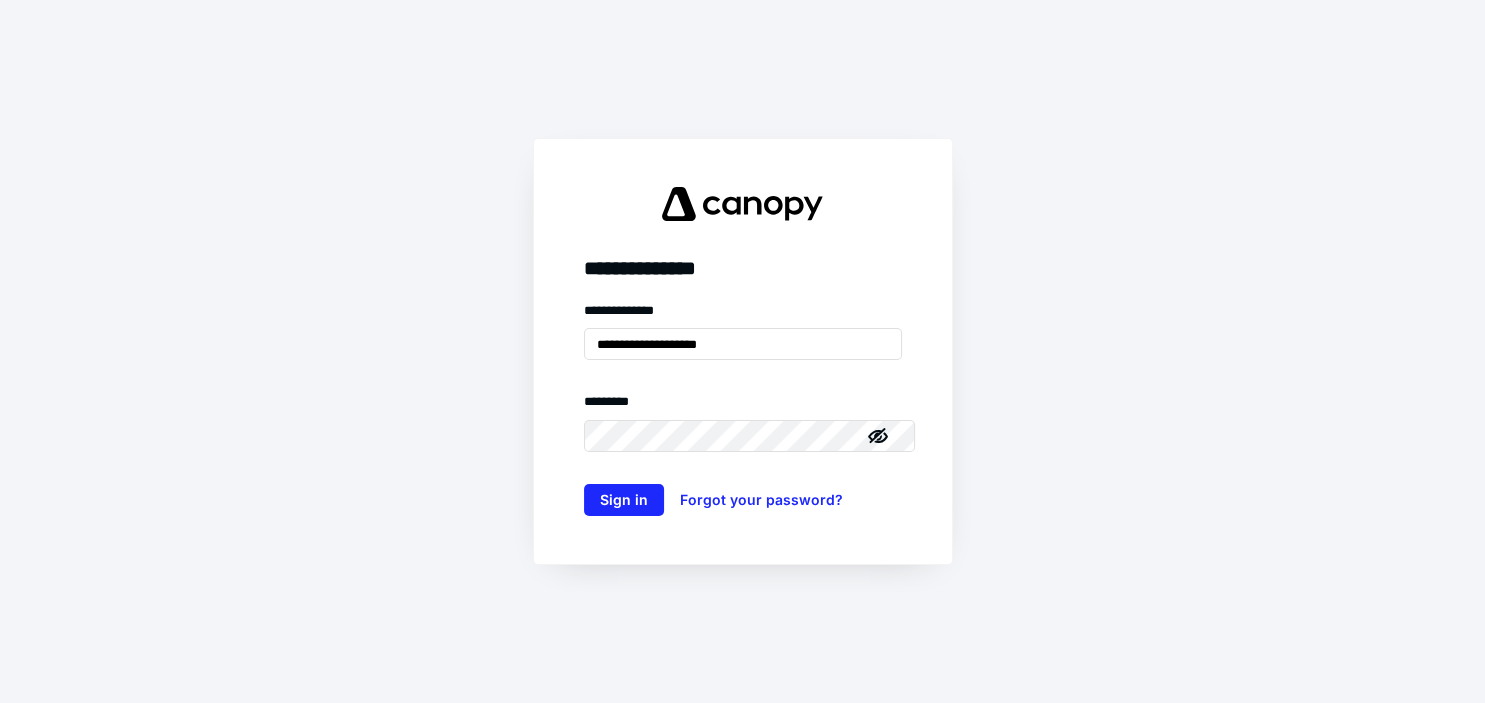 type on "**********" 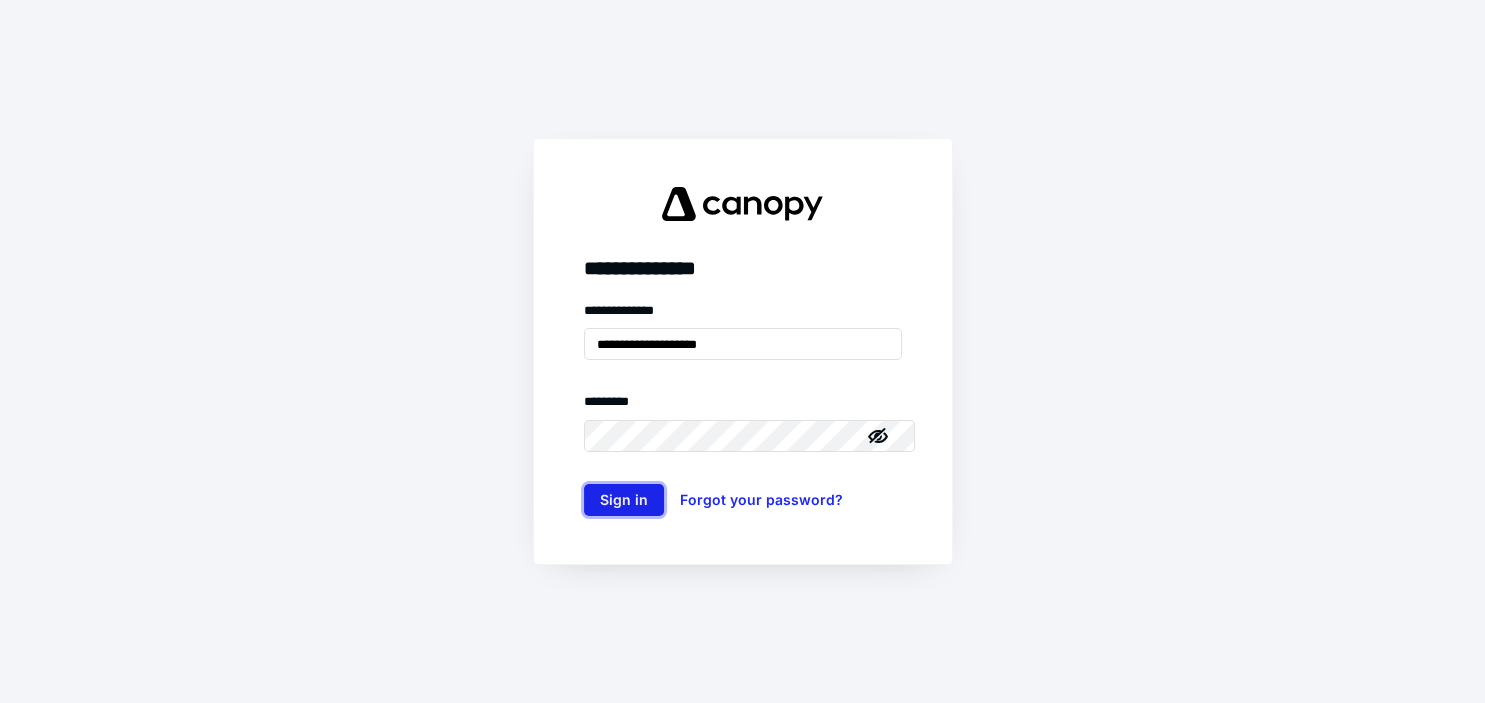 click on "Sign in" at bounding box center [624, 500] 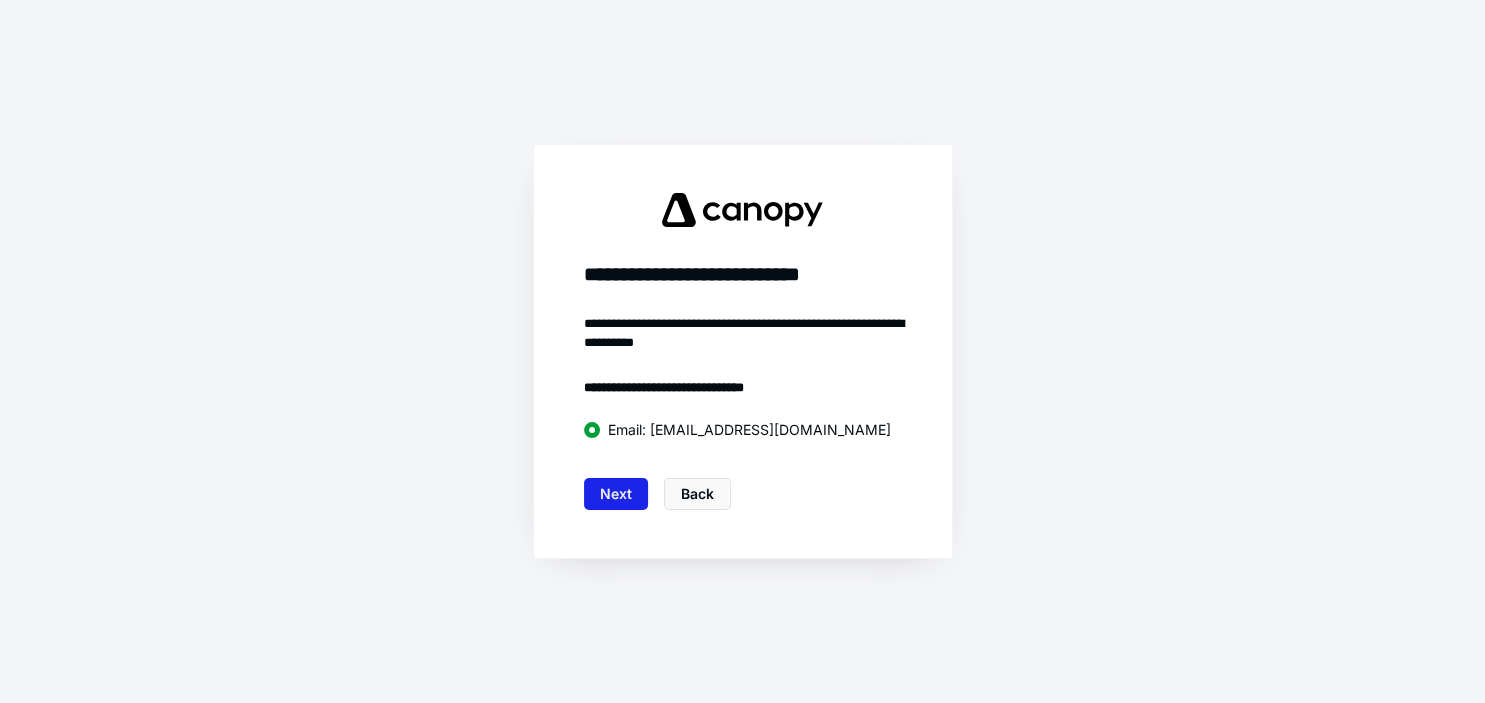 click on "Next" at bounding box center (616, 494) 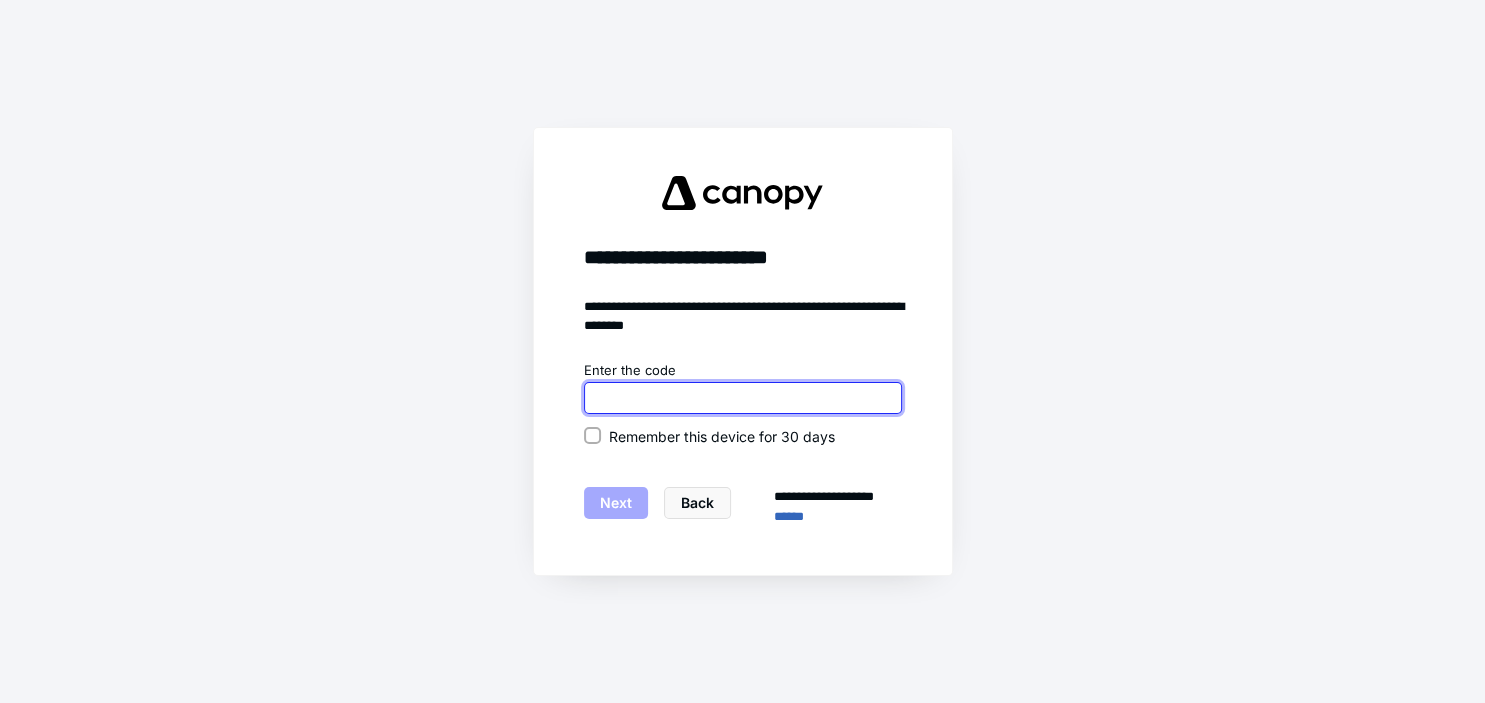 click at bounding box center [743, 398] 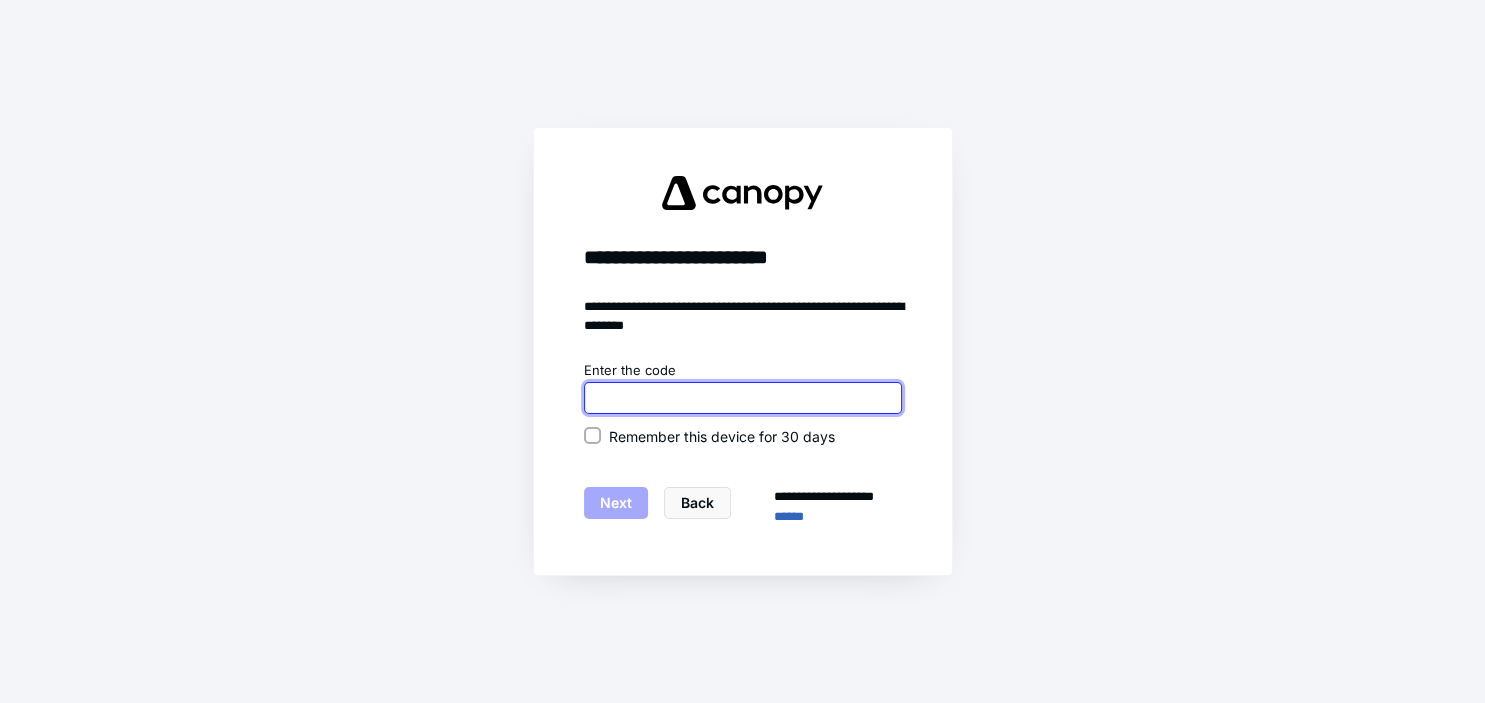 paste on "******" 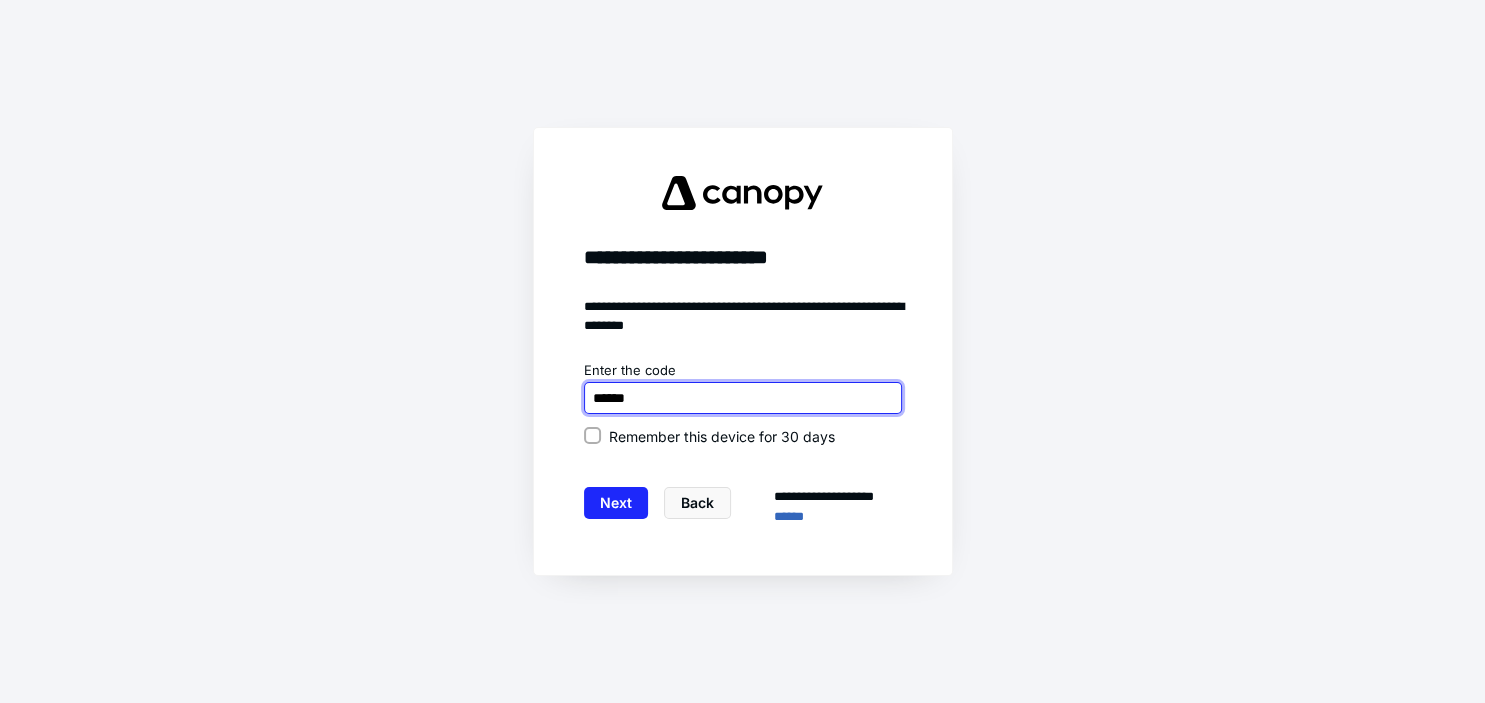 type on "******" 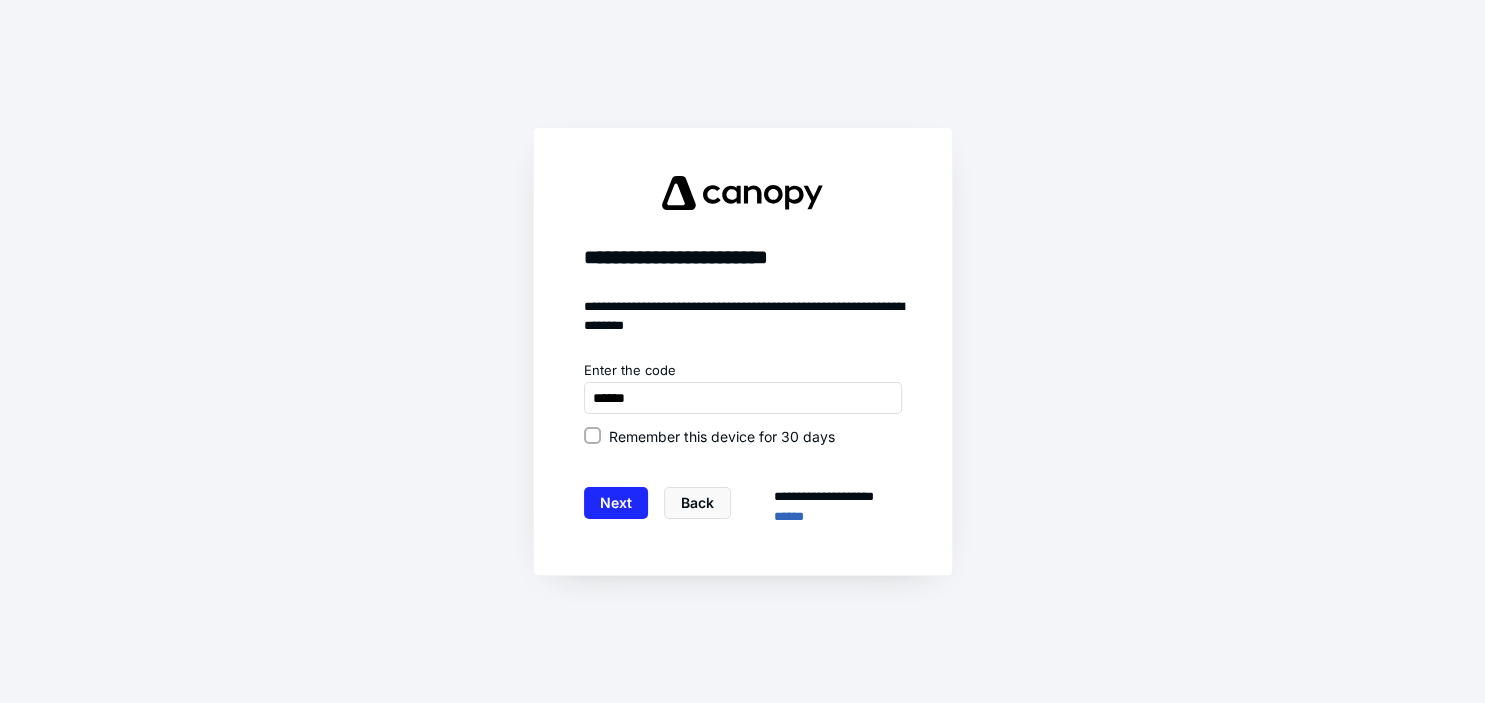 click 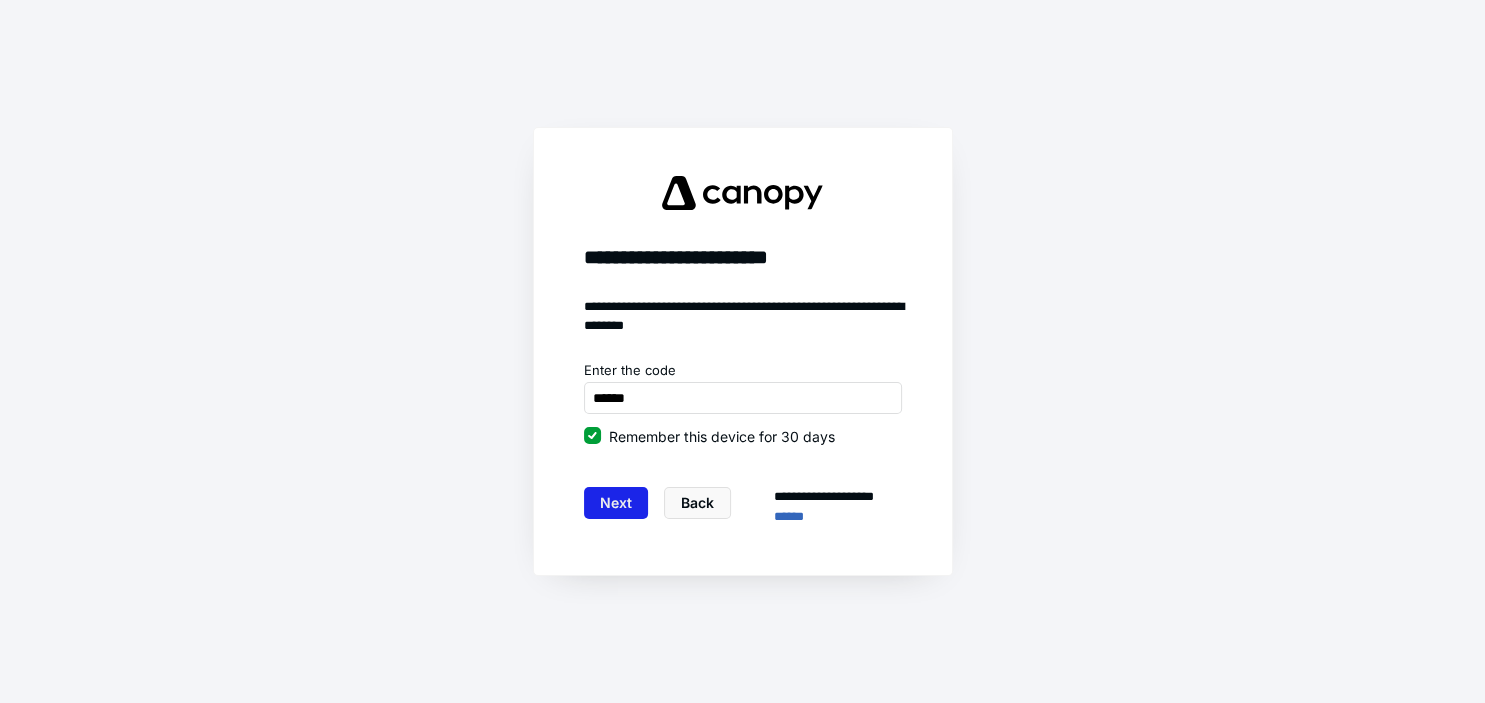 click on "Next" at bounding box center [616, 503] 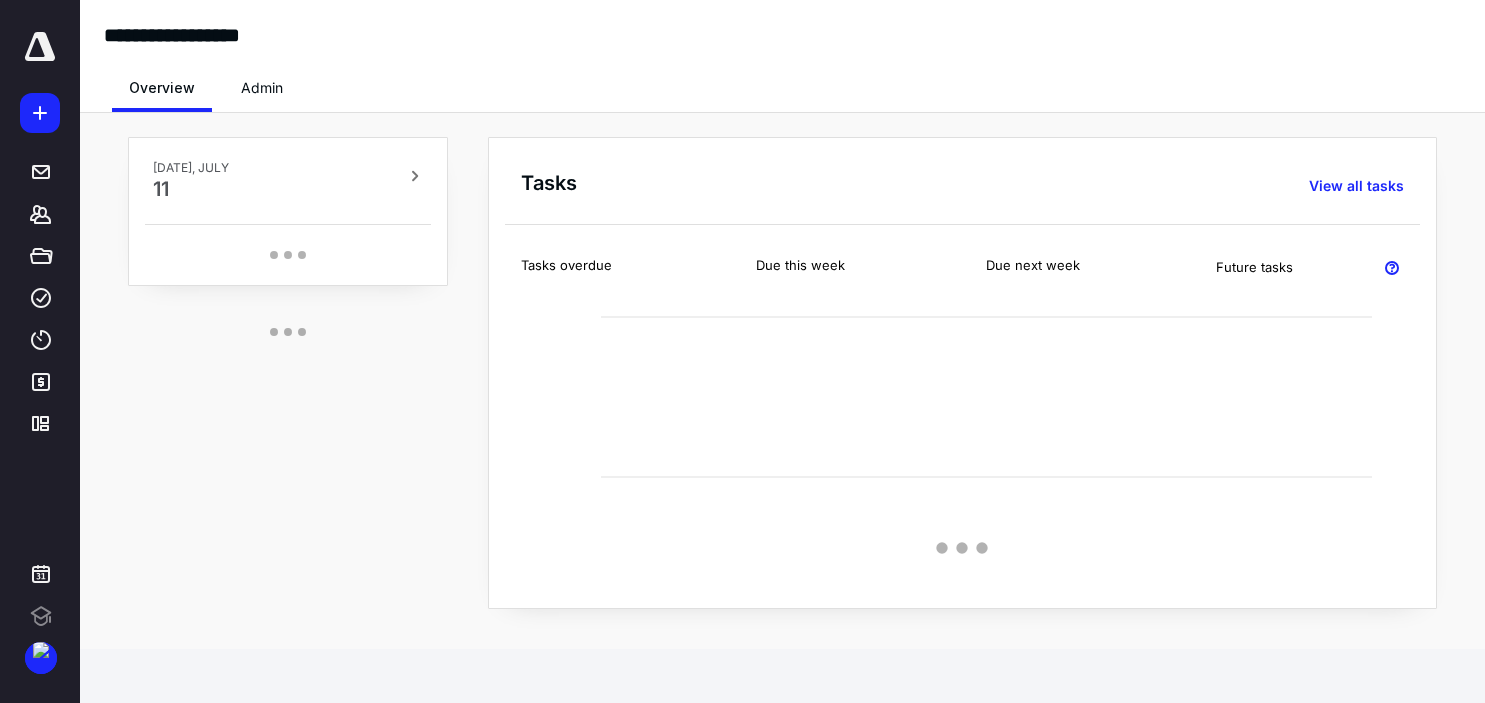 scroll, scrollTop: 0, scrollLeft: 0, axis: both 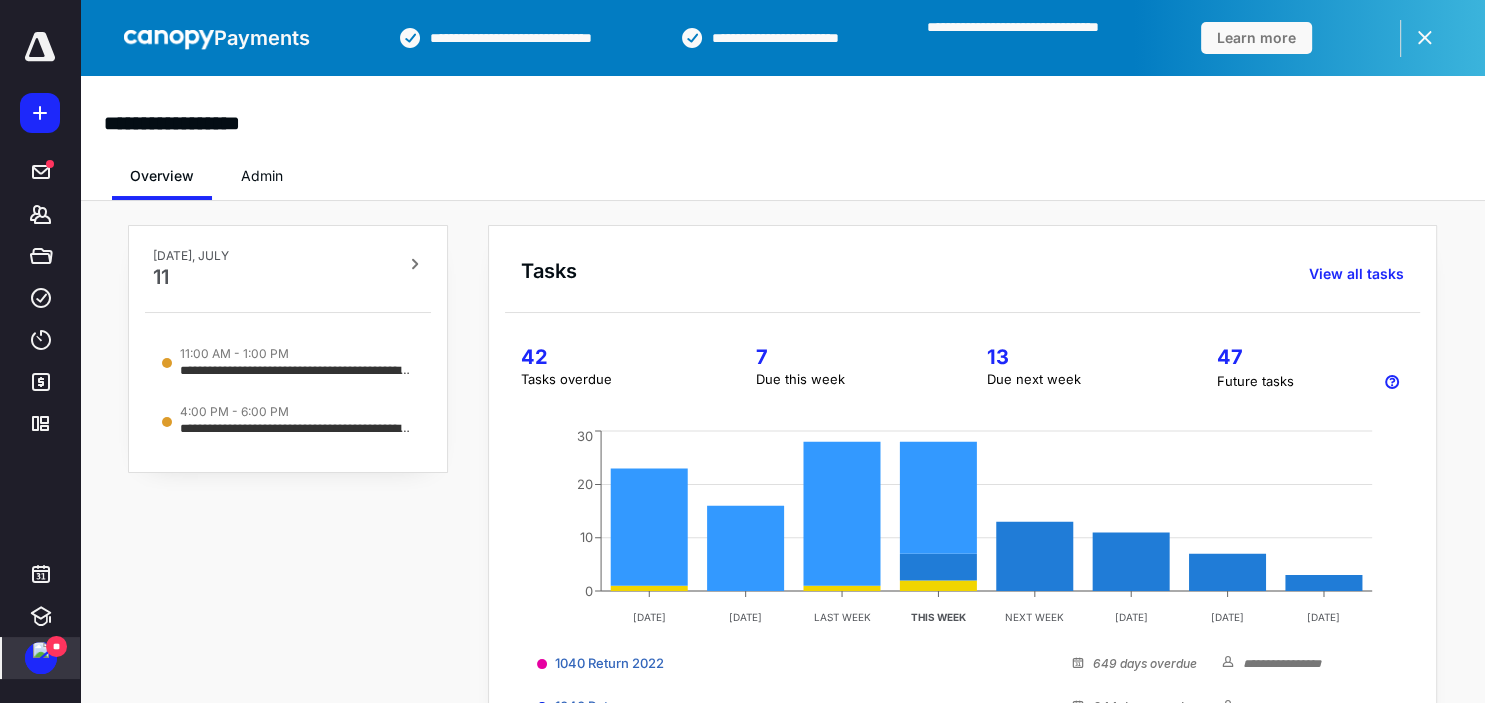 click on "**" at bounding box center (56, 646) 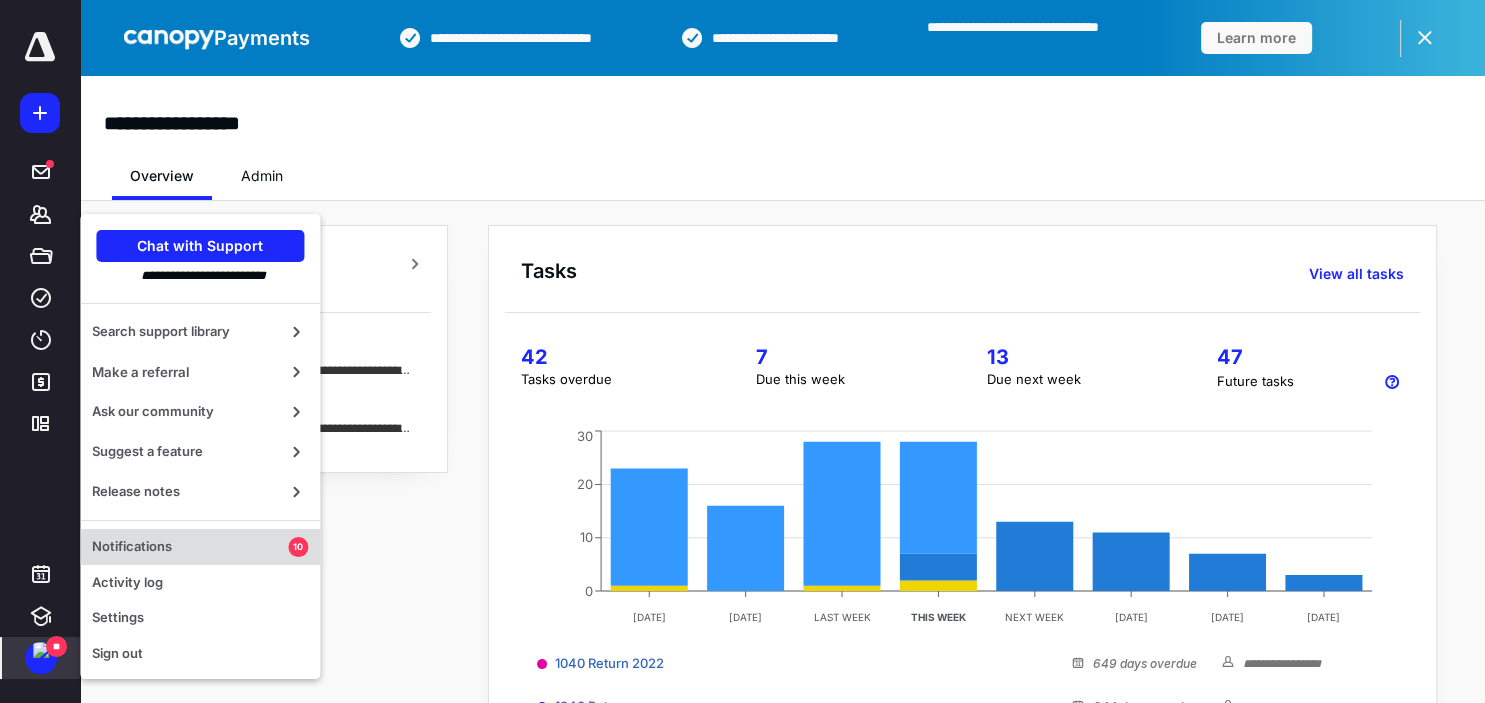 click on "Notifications" at bounding box center [190, 547] 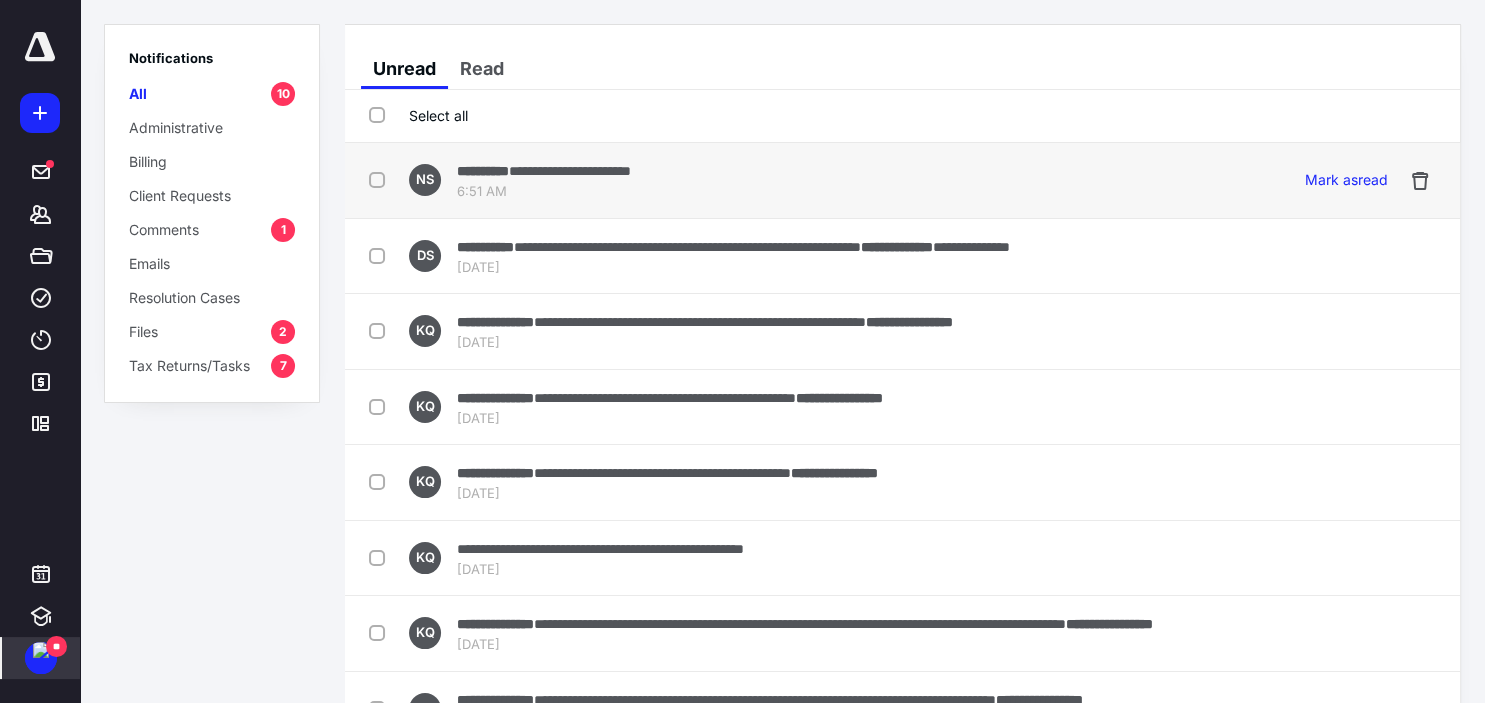 click on "**********" at bounding box center (795, 180) 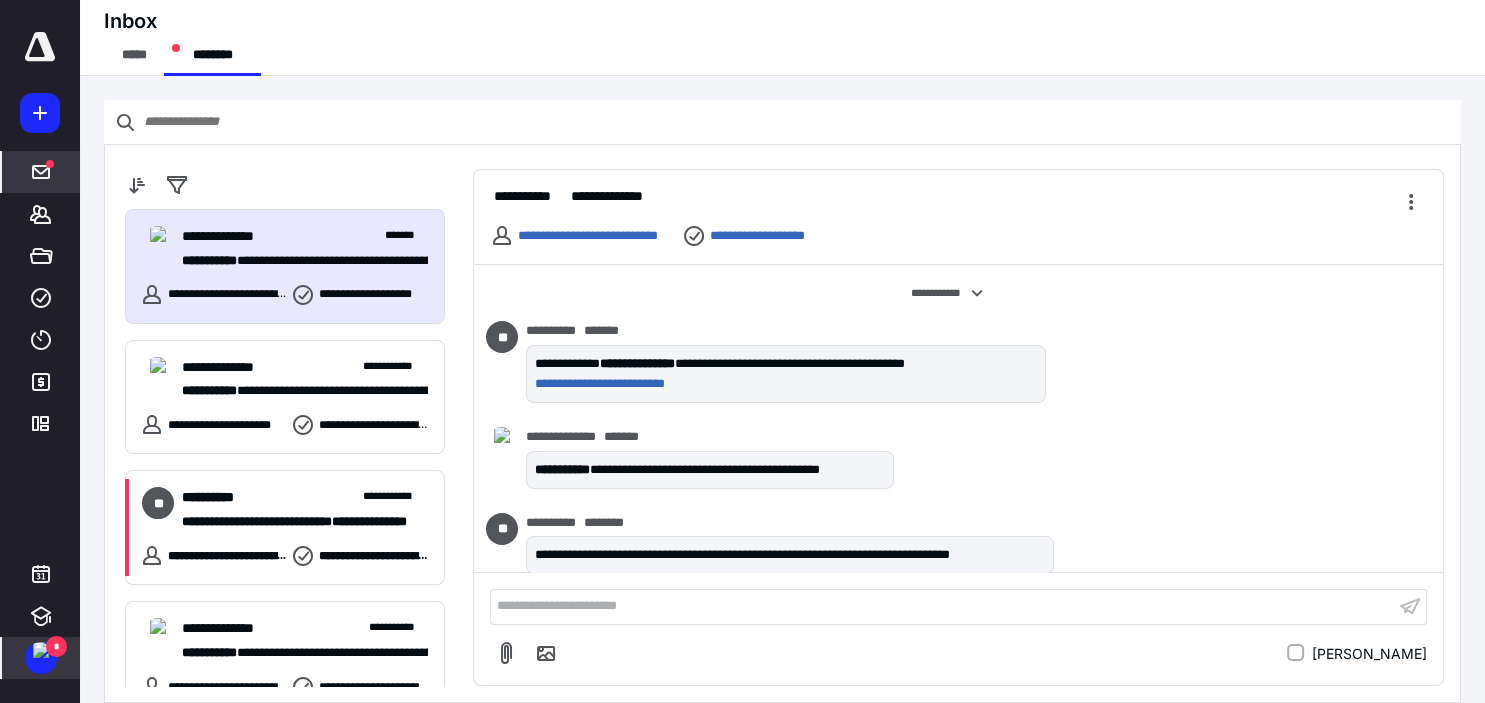 scroll, scrollTop: 149, scrollLeft: 0, axis: vertical 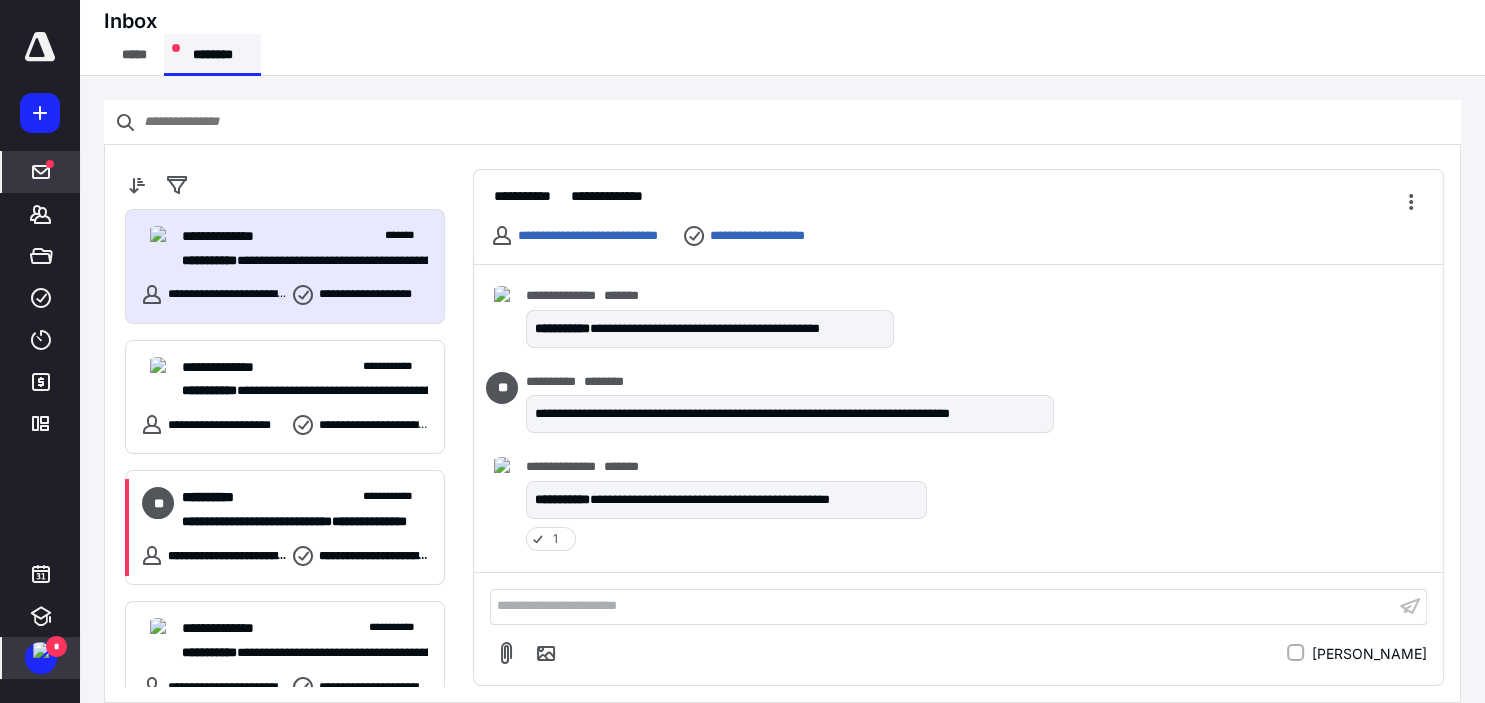 click on "********" at bounding box center [212, 54] 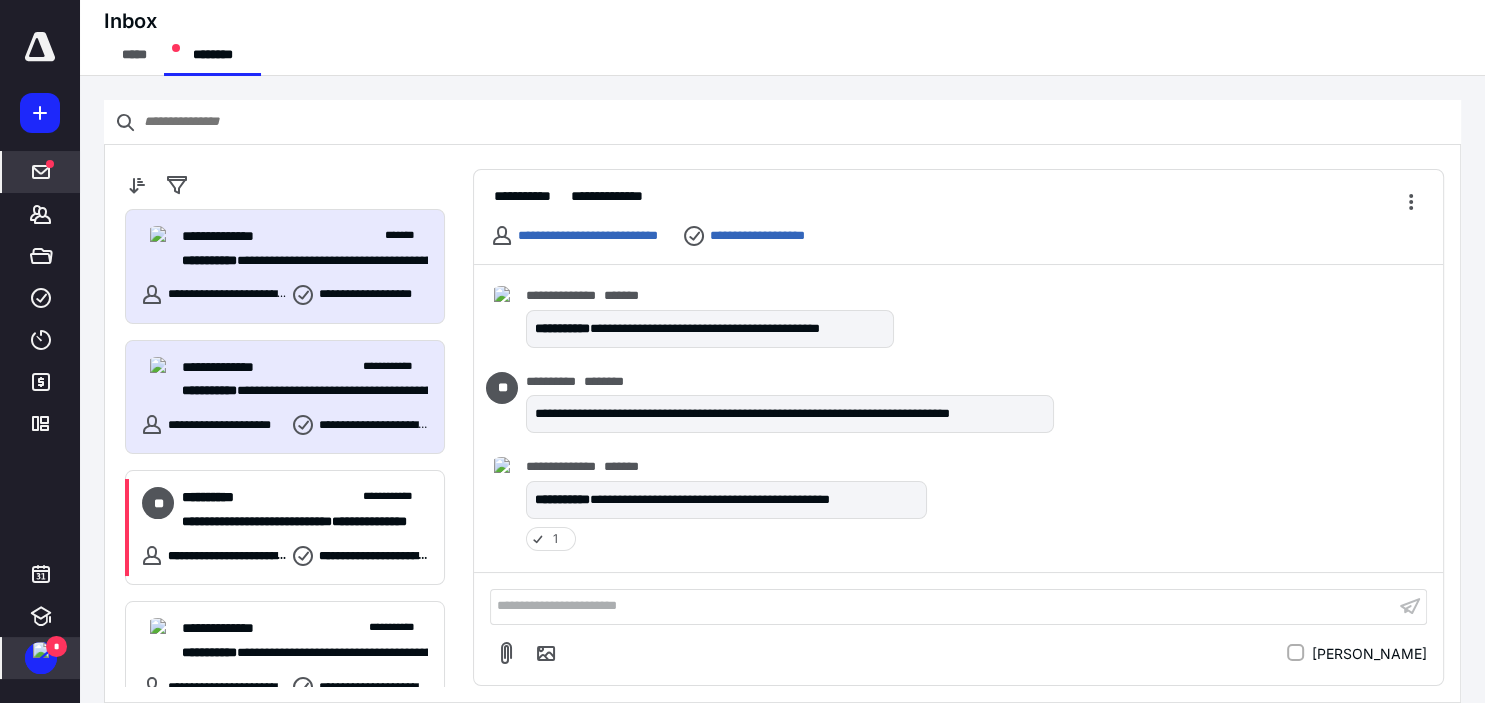 click on "**********" at bounding box center [227, 425] 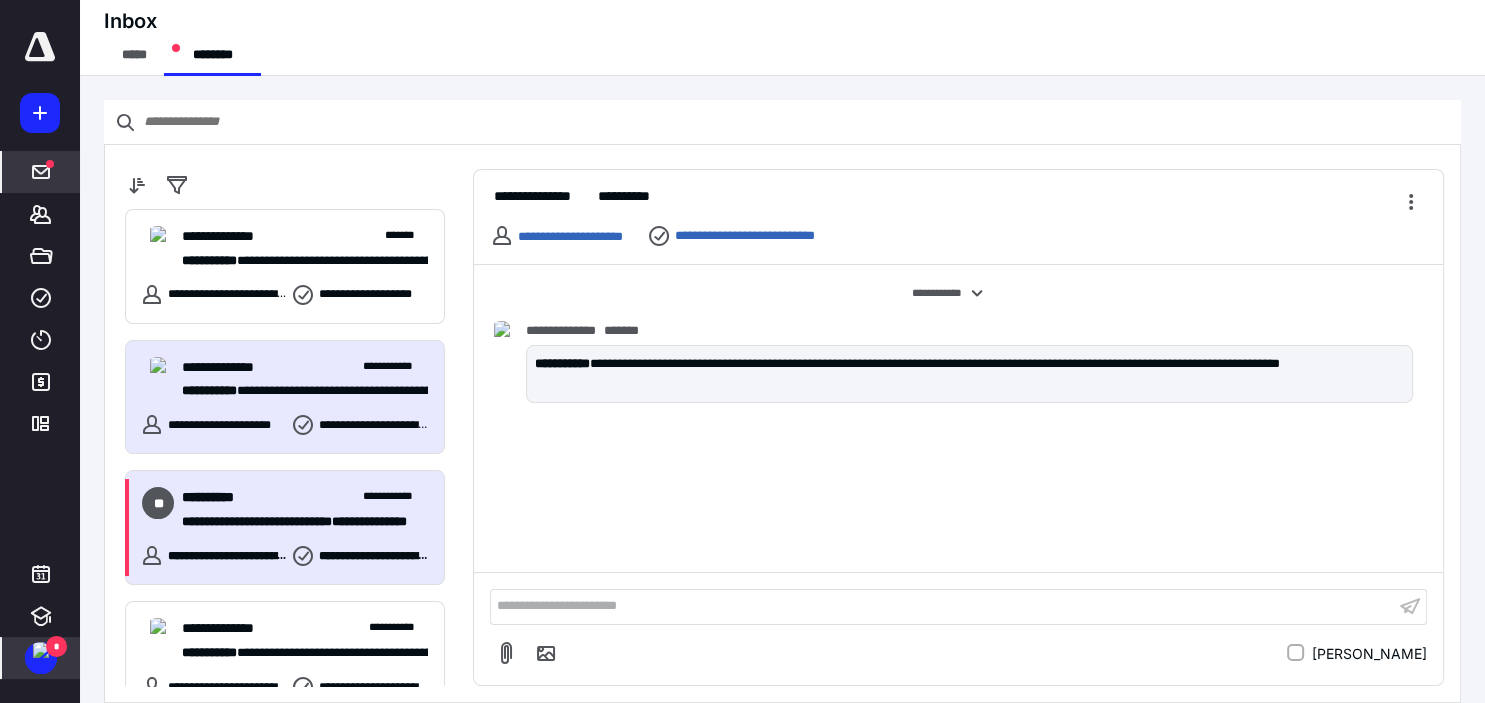 click on "**********" at bounding box center (305, 509) 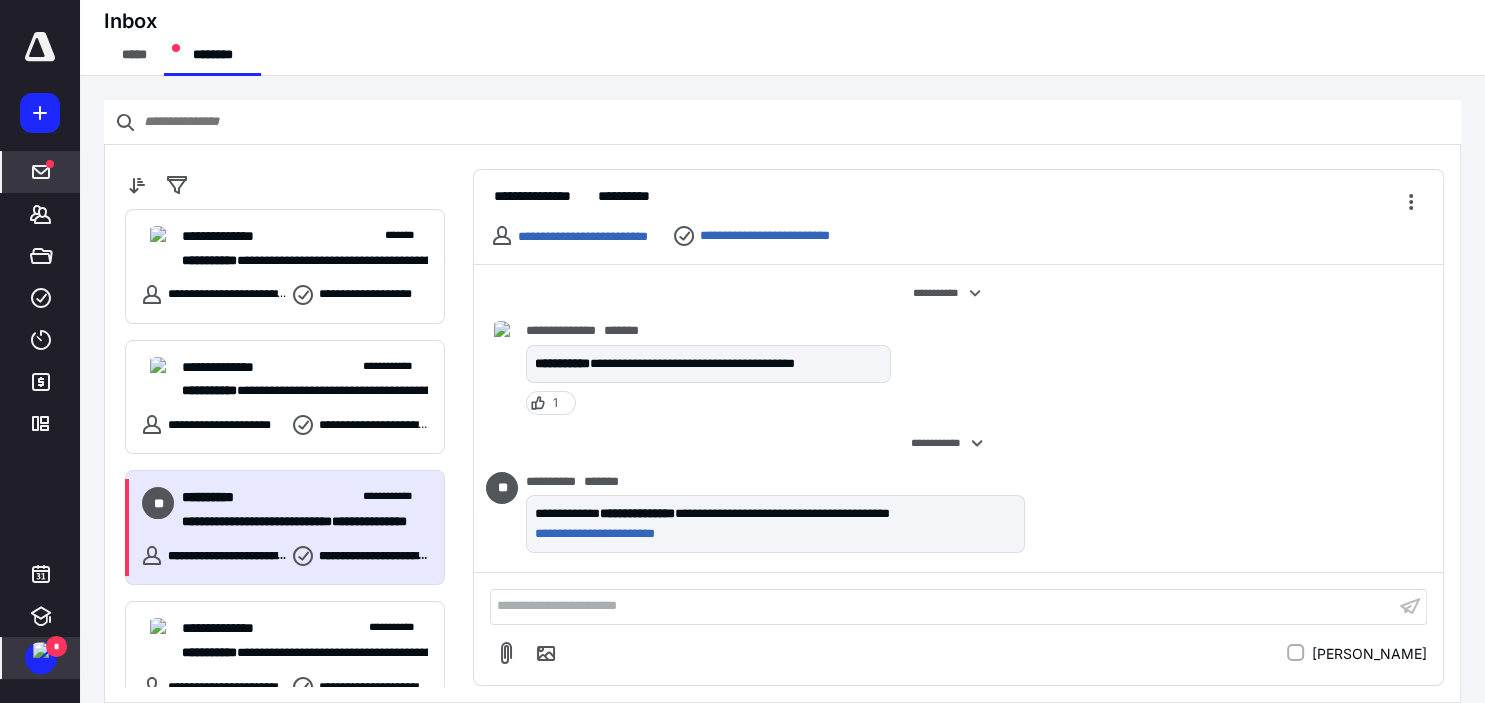 scroll, scrollTop: 208, scrollLeft: 0, axis: vertical 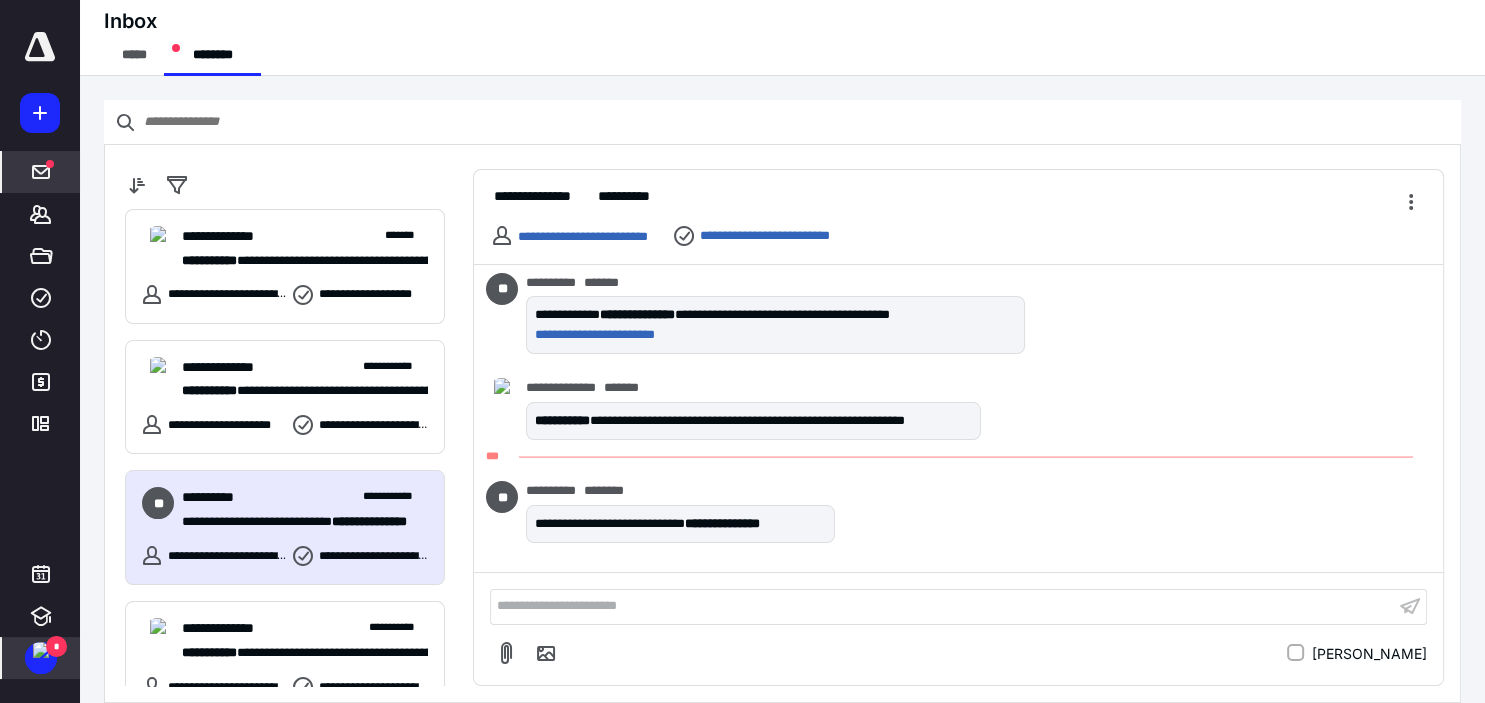 click on "**********" at bounding box center (942, 606) 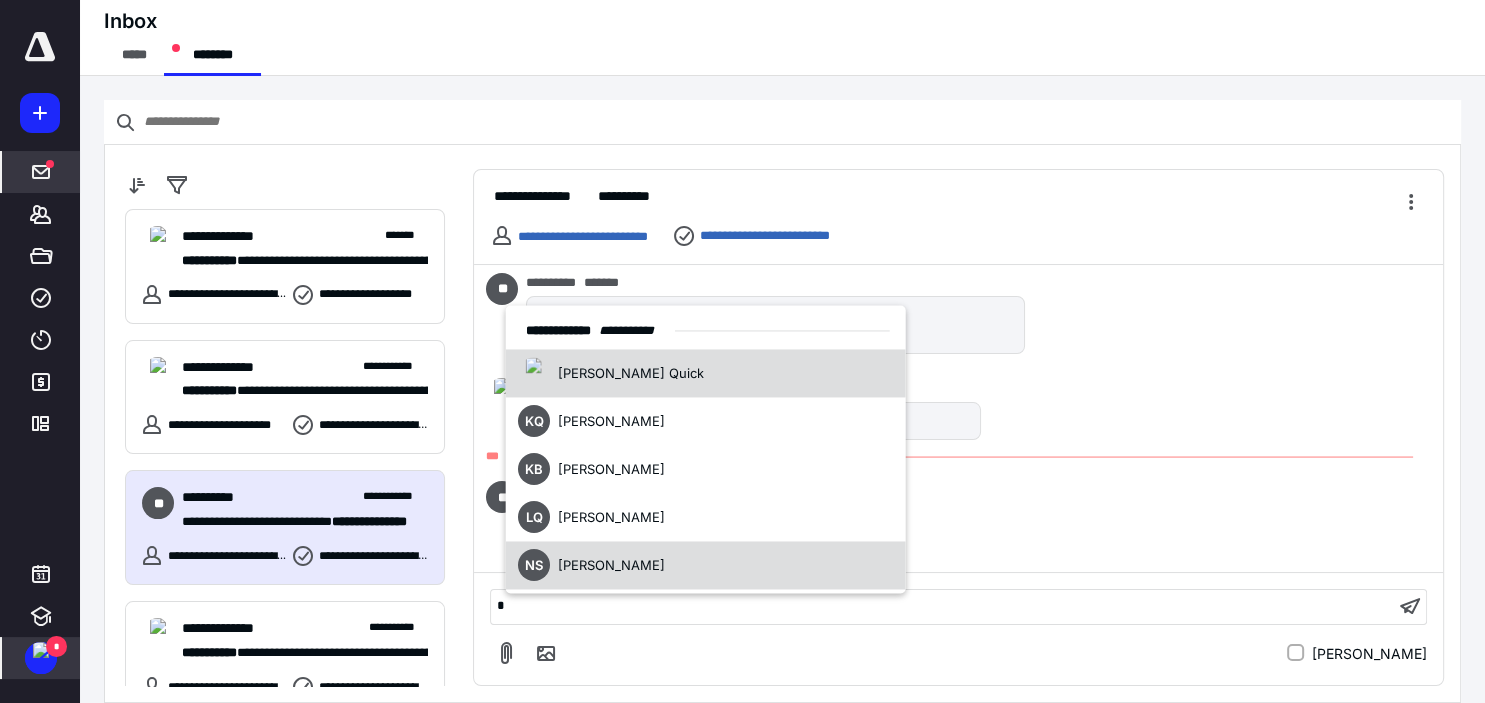 click on "NS [PERSON_NAME]" at bounding box center (591, 566) 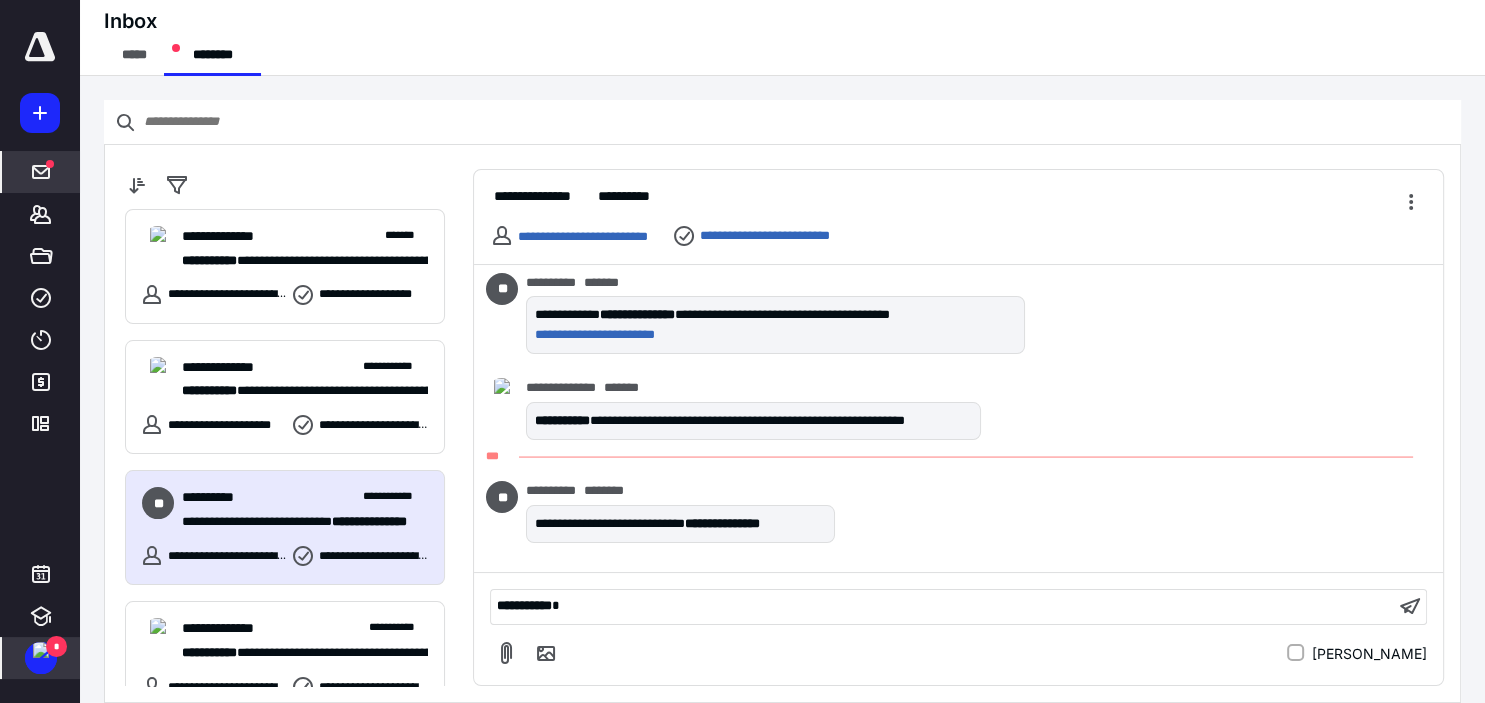 type 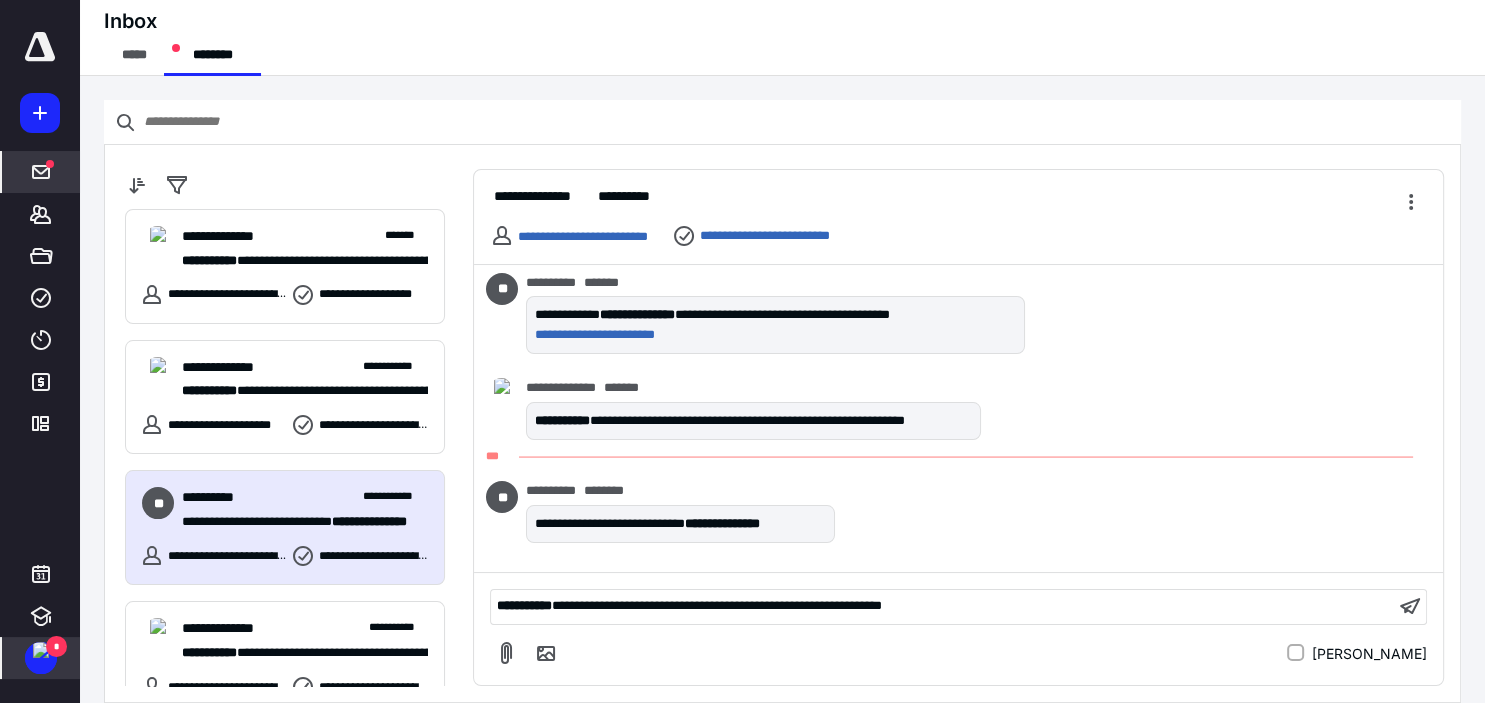 click on "**********" at bounding box center [942, 606] 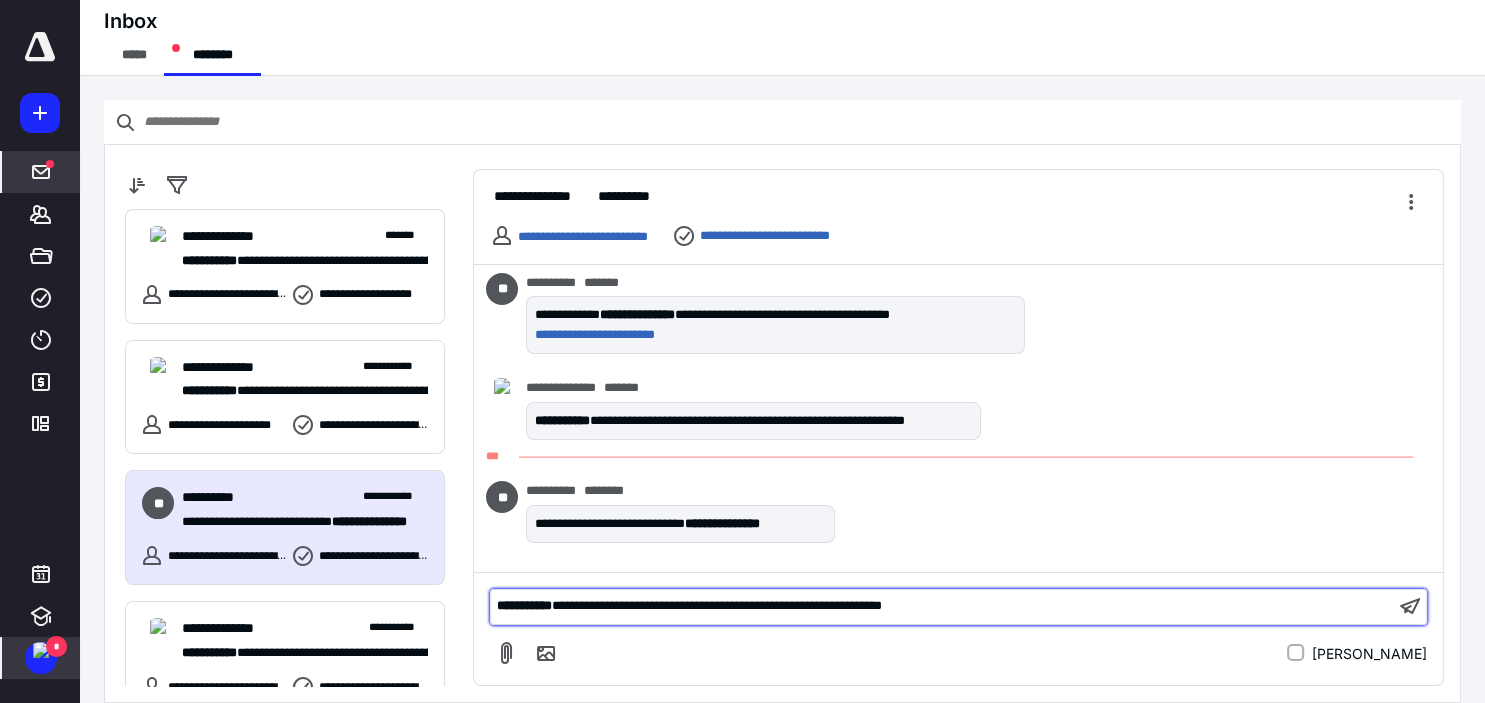 click on "**********" at bounding box center (942, 606) 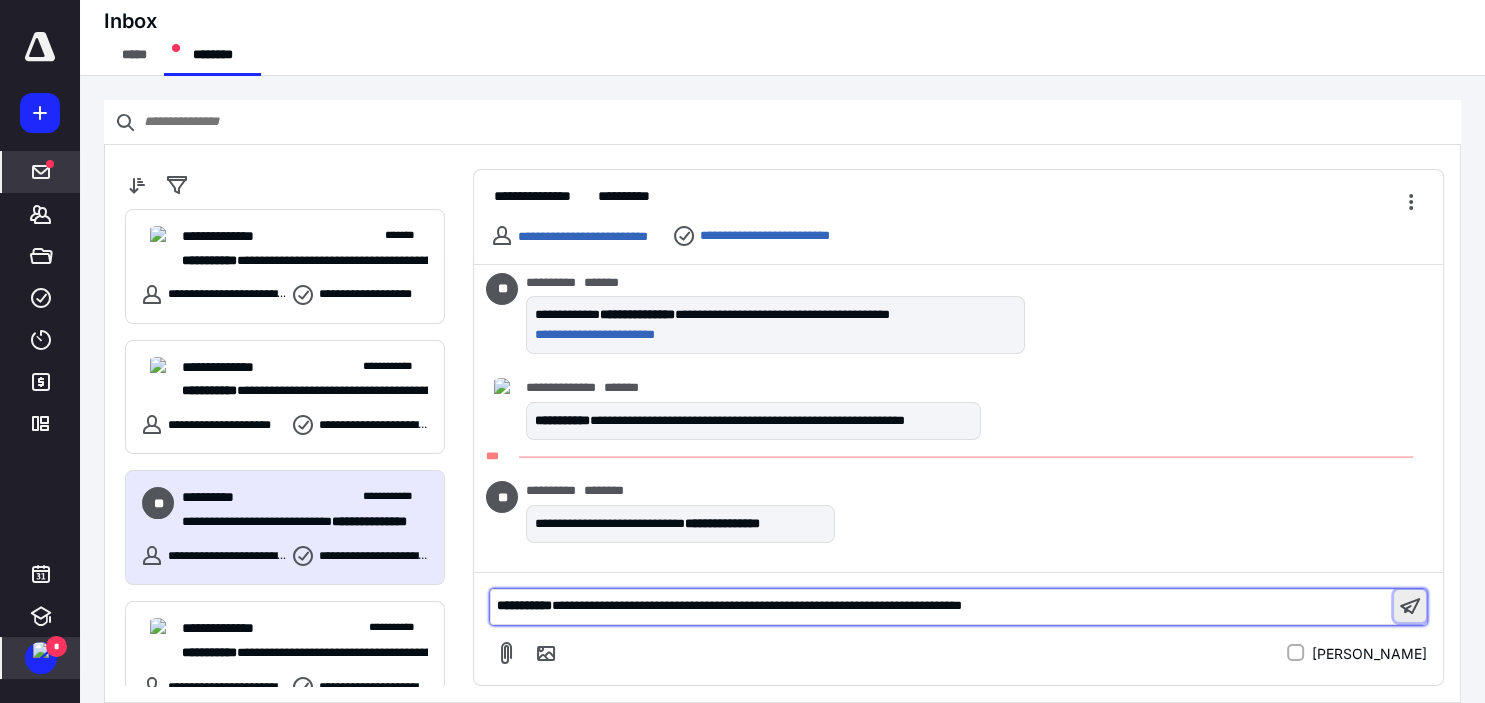 click at bounding box center [1410, 606] 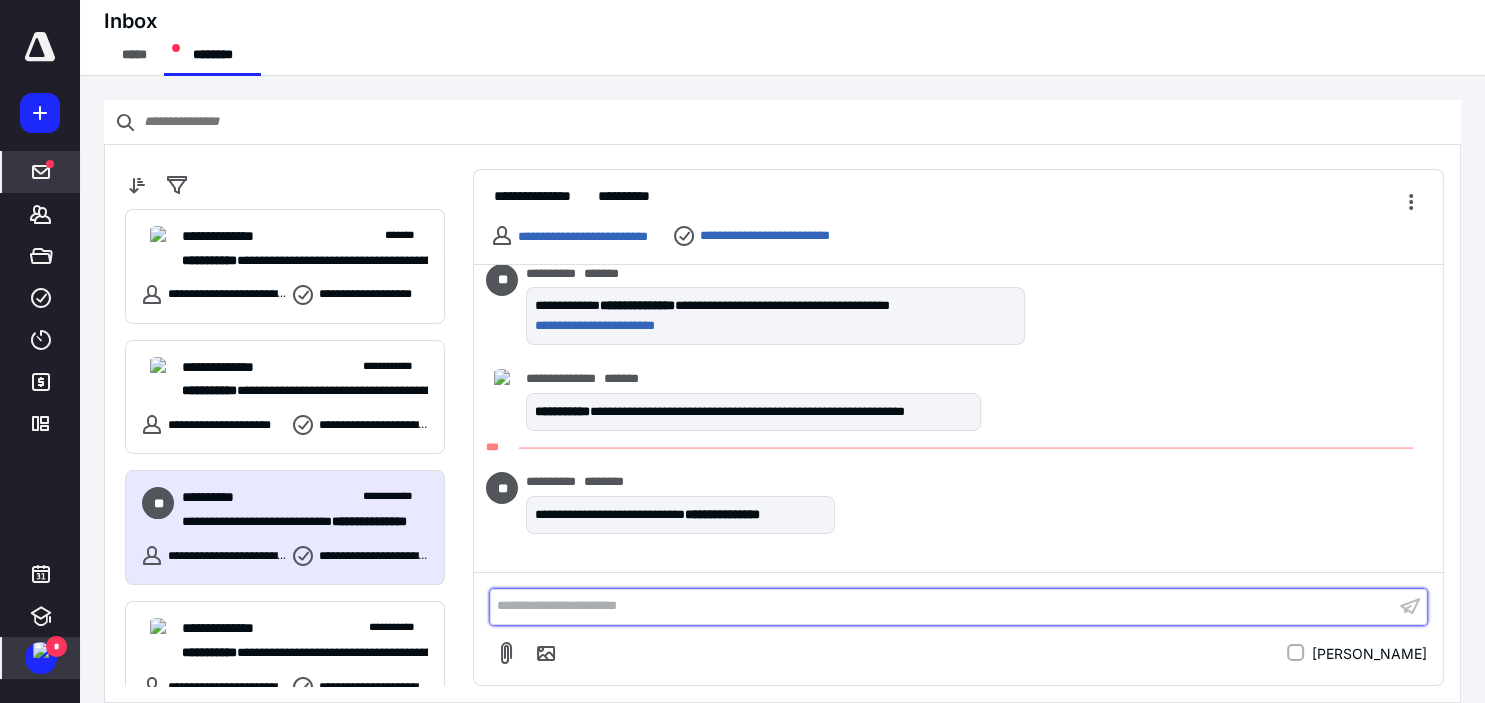 scroll, scrollTop: 319, scrollLeft: 0, axis: vertical 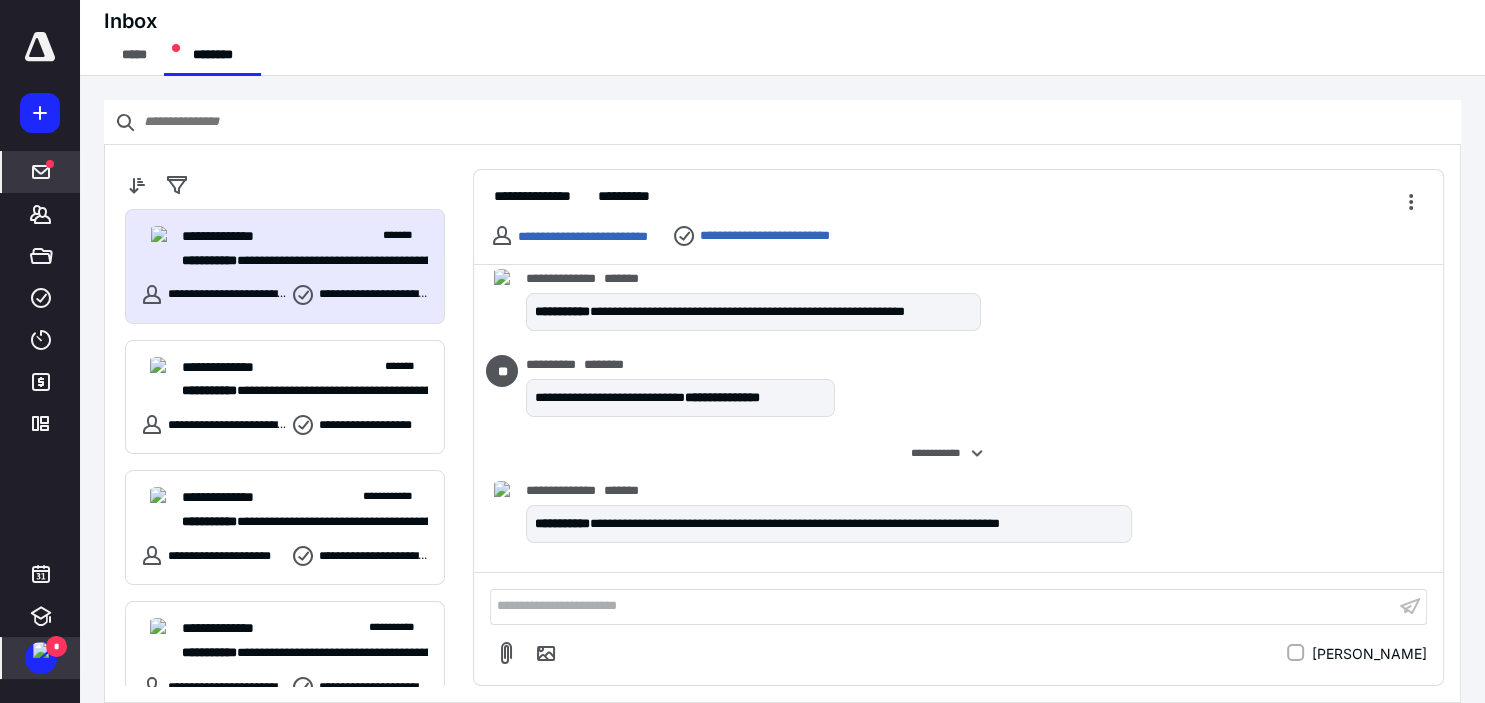 click at bounding box center (41, 650) 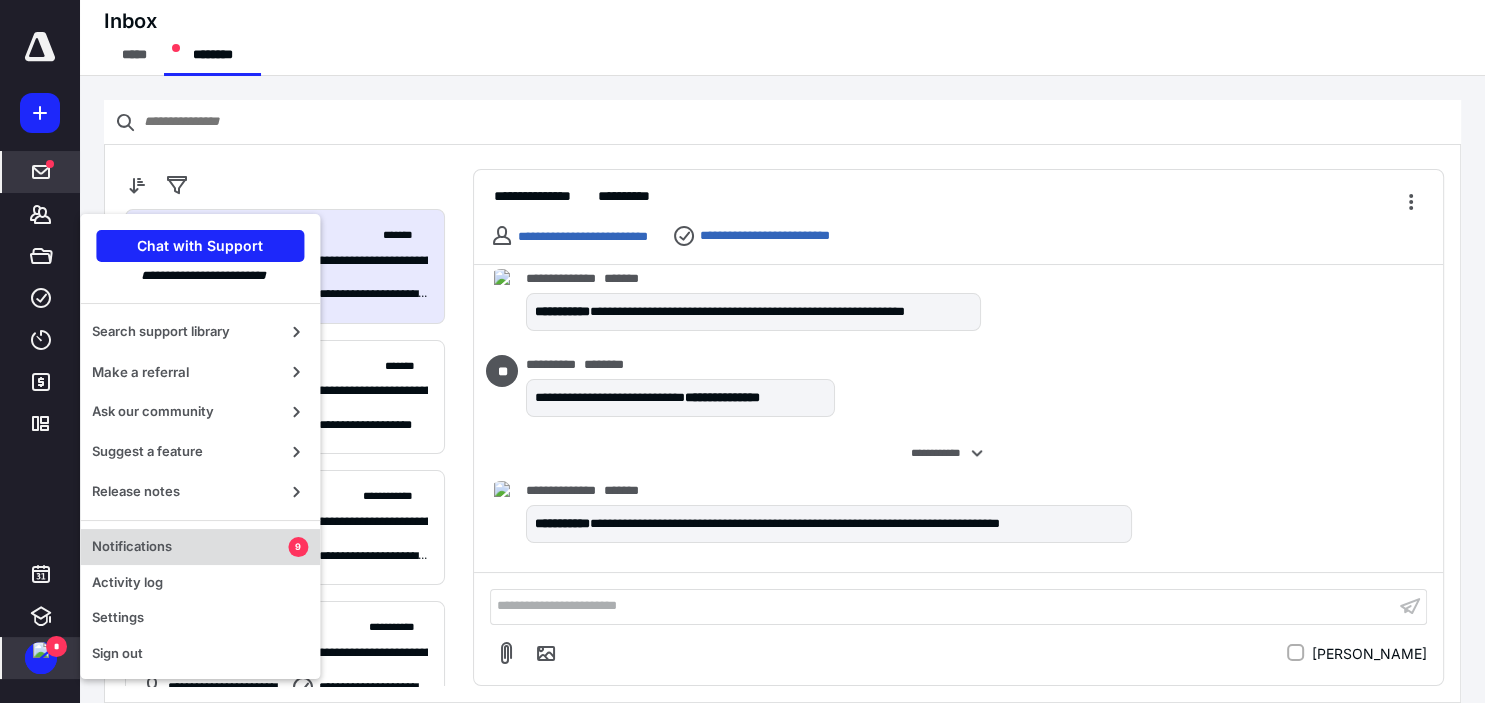 click on "Notifications 9" at bounding box center [200, 547] 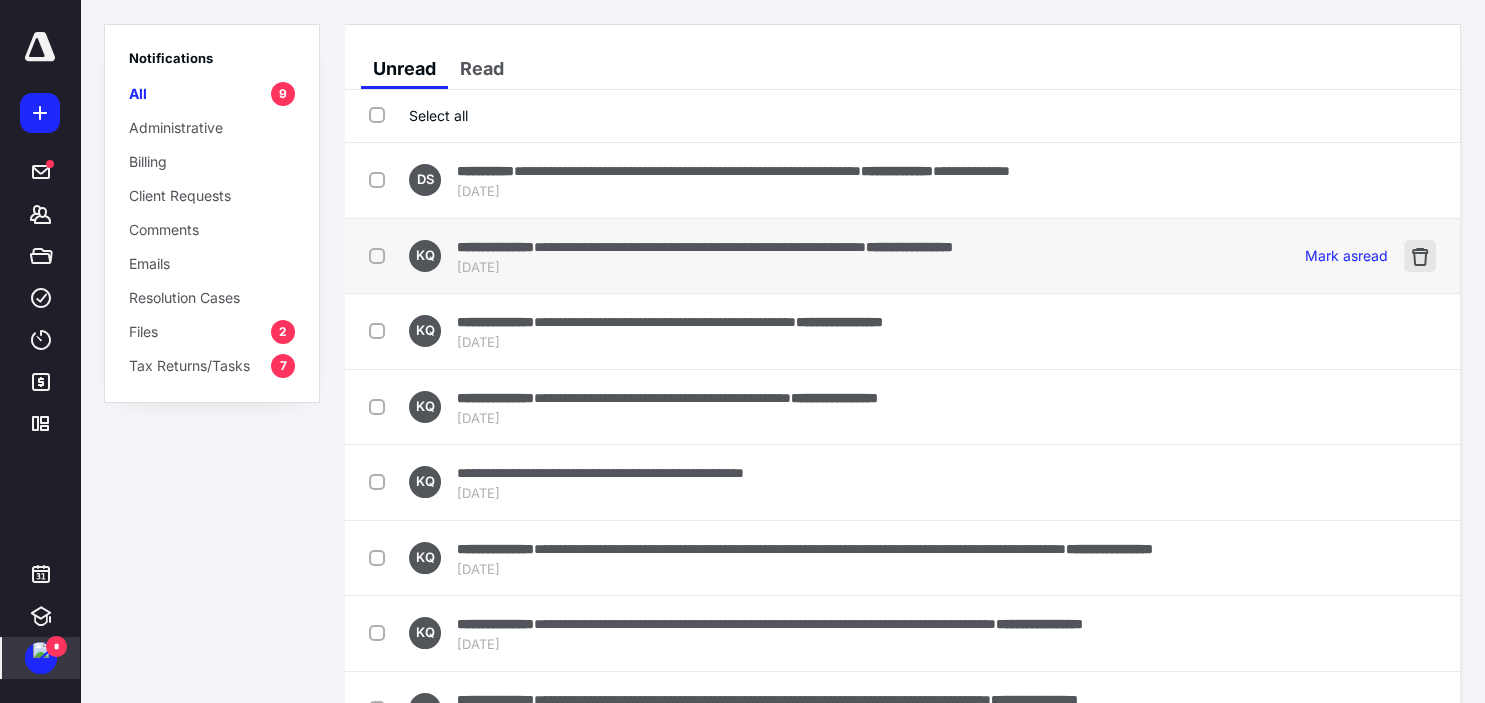 click at bounding box center (1420, 256) 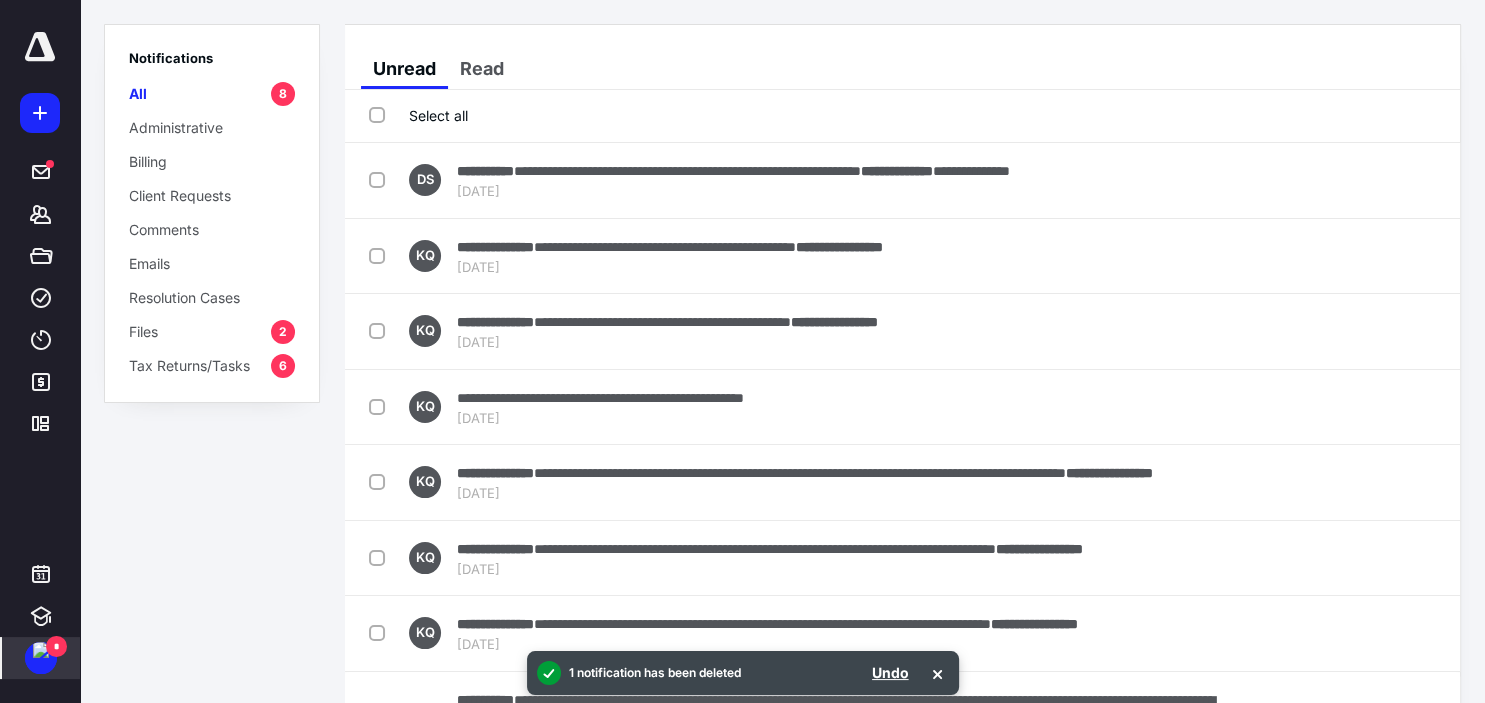click at bounding box center [1420, 256] 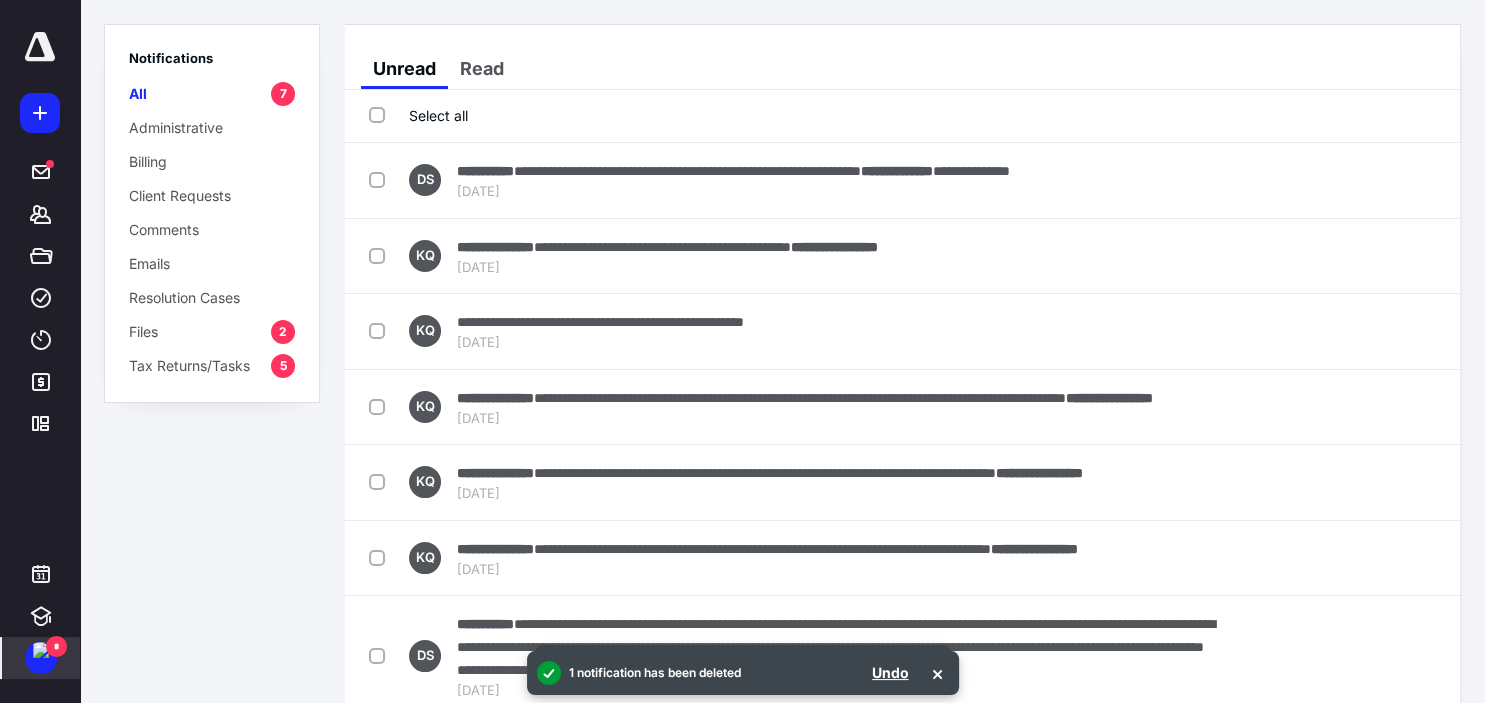 click at bounding box center (1420, 256) 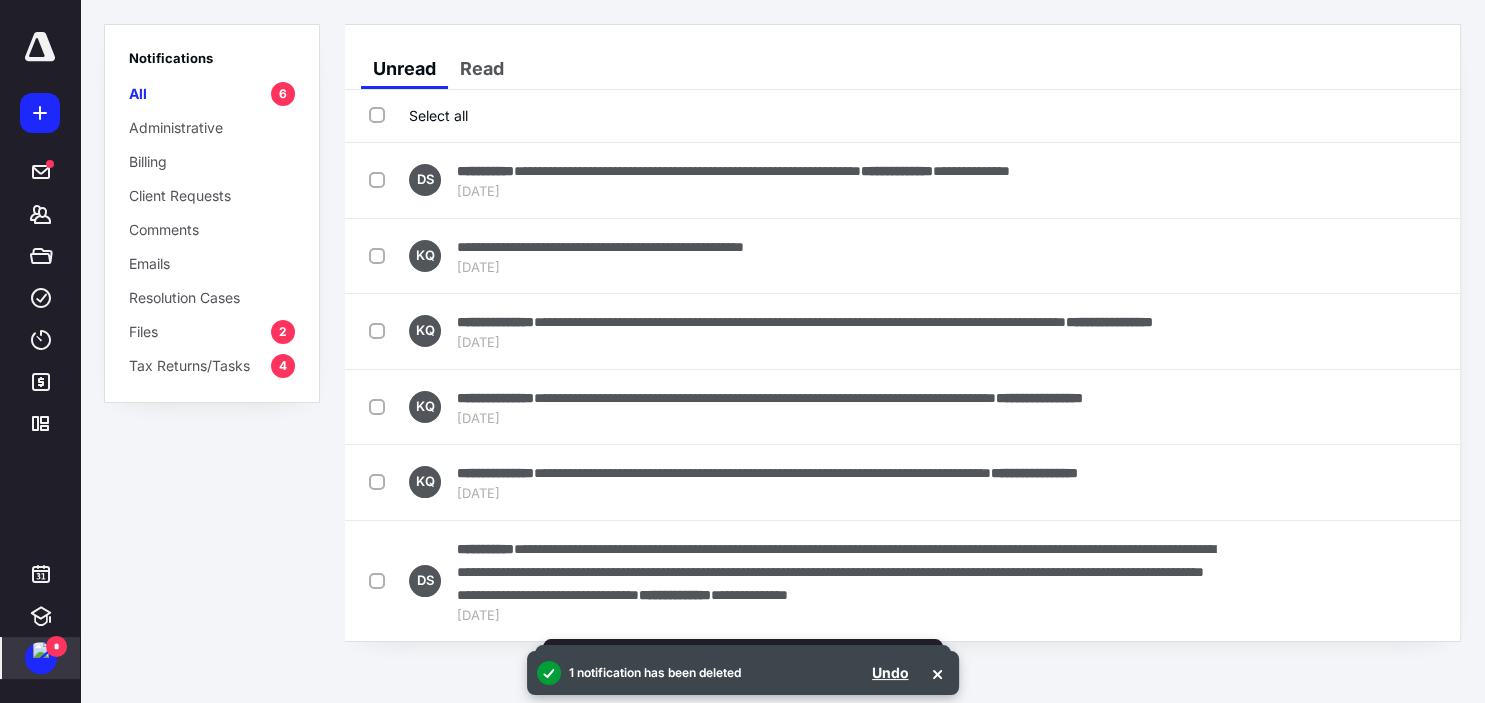 click at bounding box center [1420, 256] 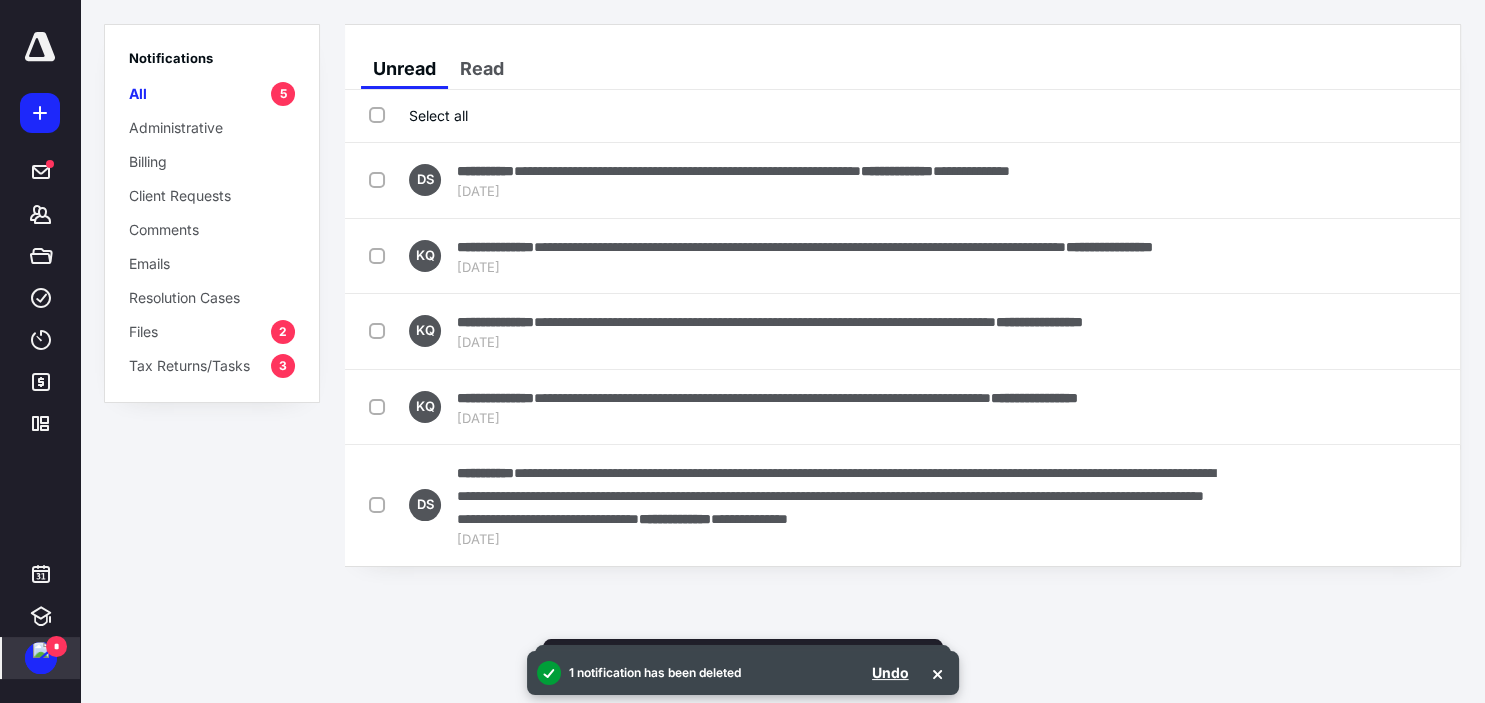 click at bounding box center [1420, 256] 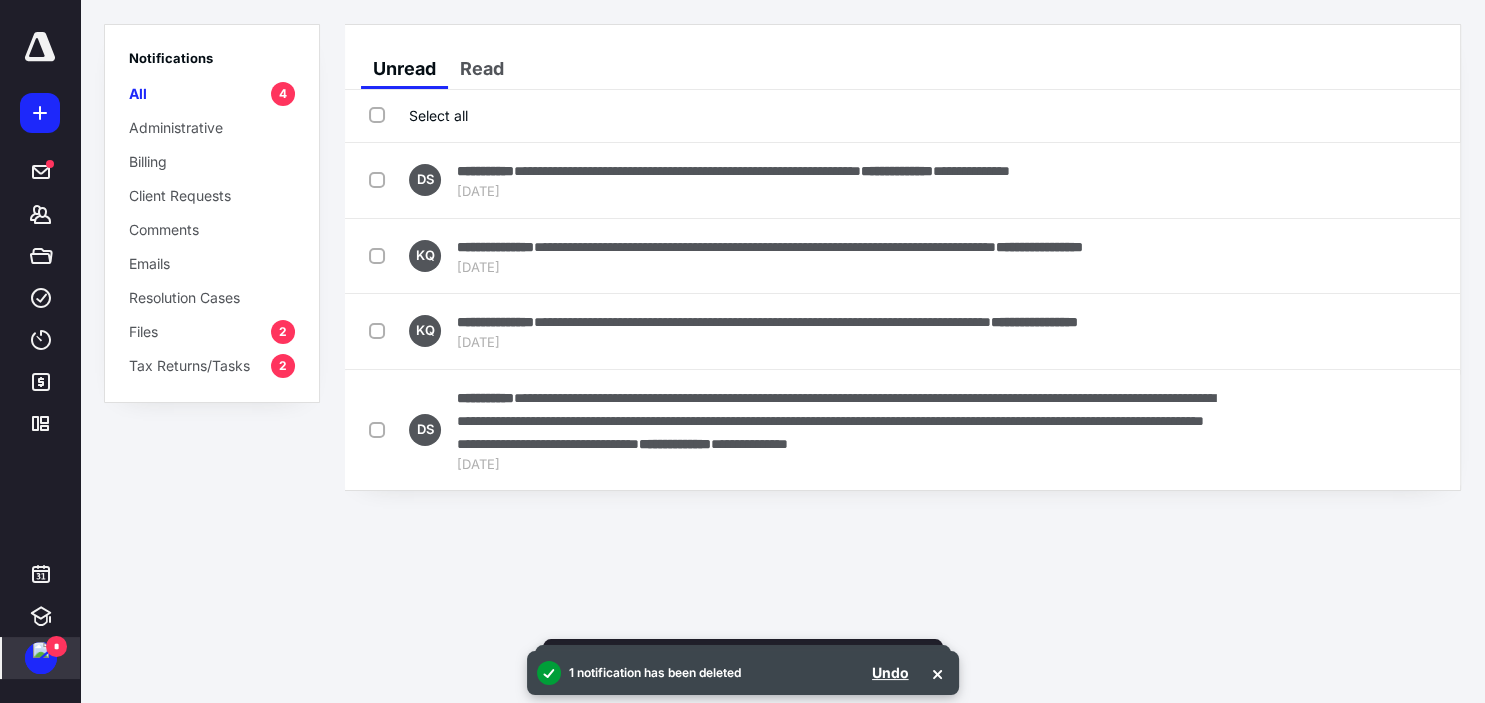 click at bounding box center (1420, 256) 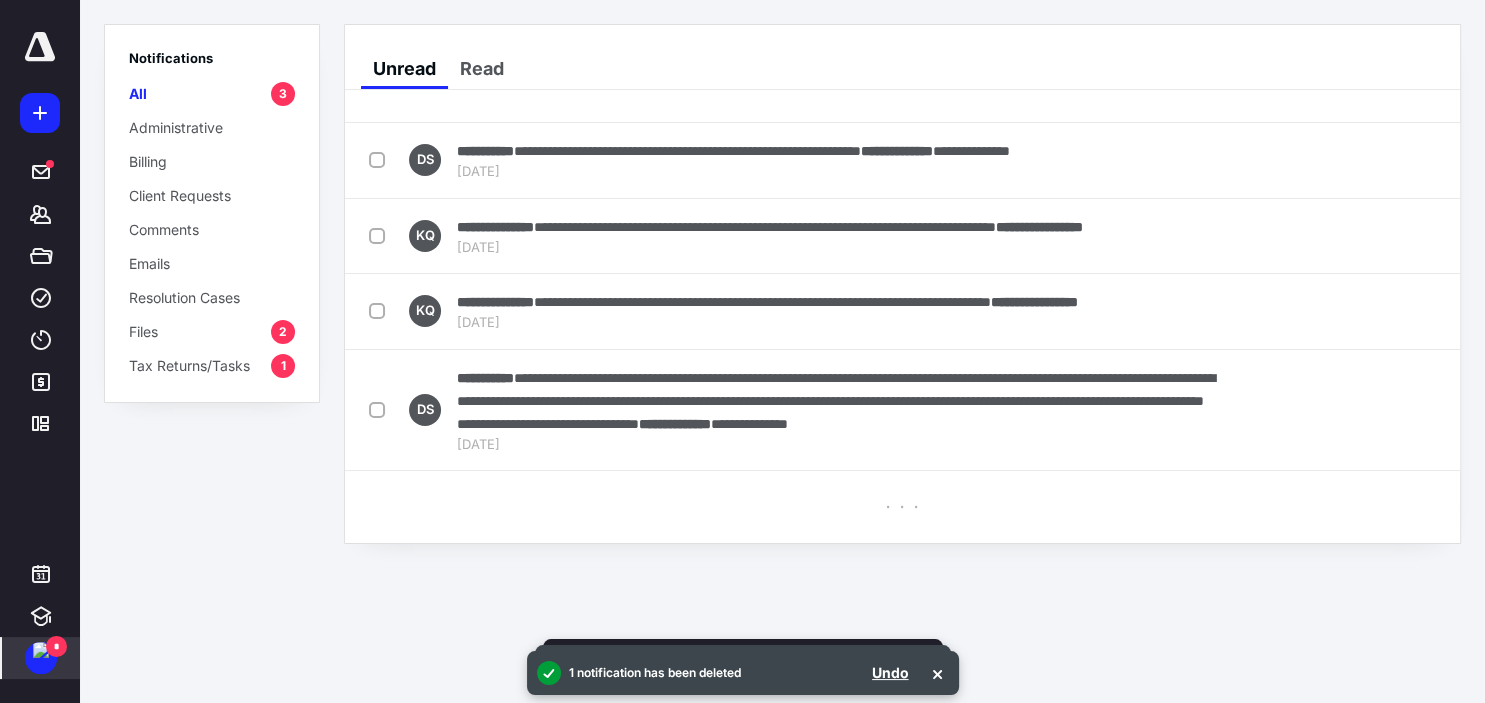 click at bounding box center [1420, 311] 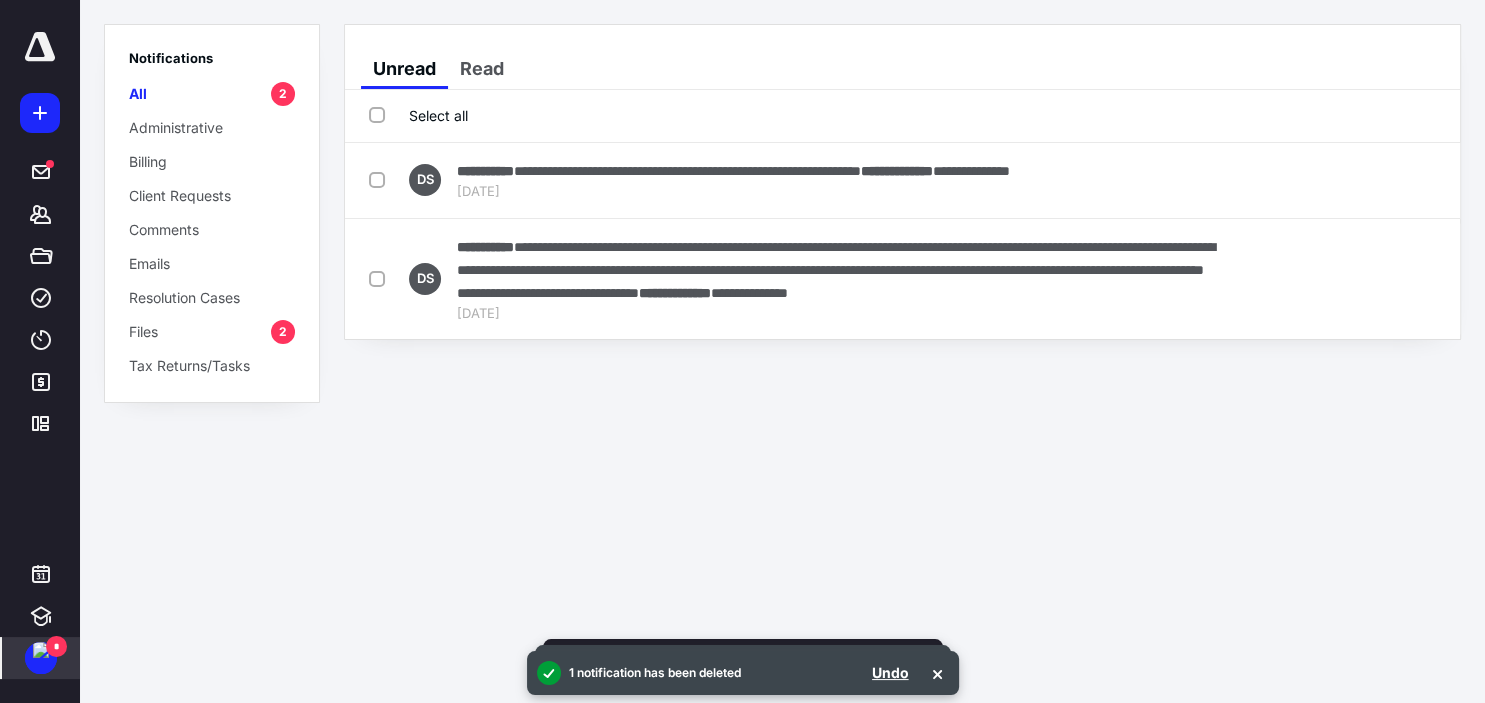 click on "**********" at bounding box center [902, 279] 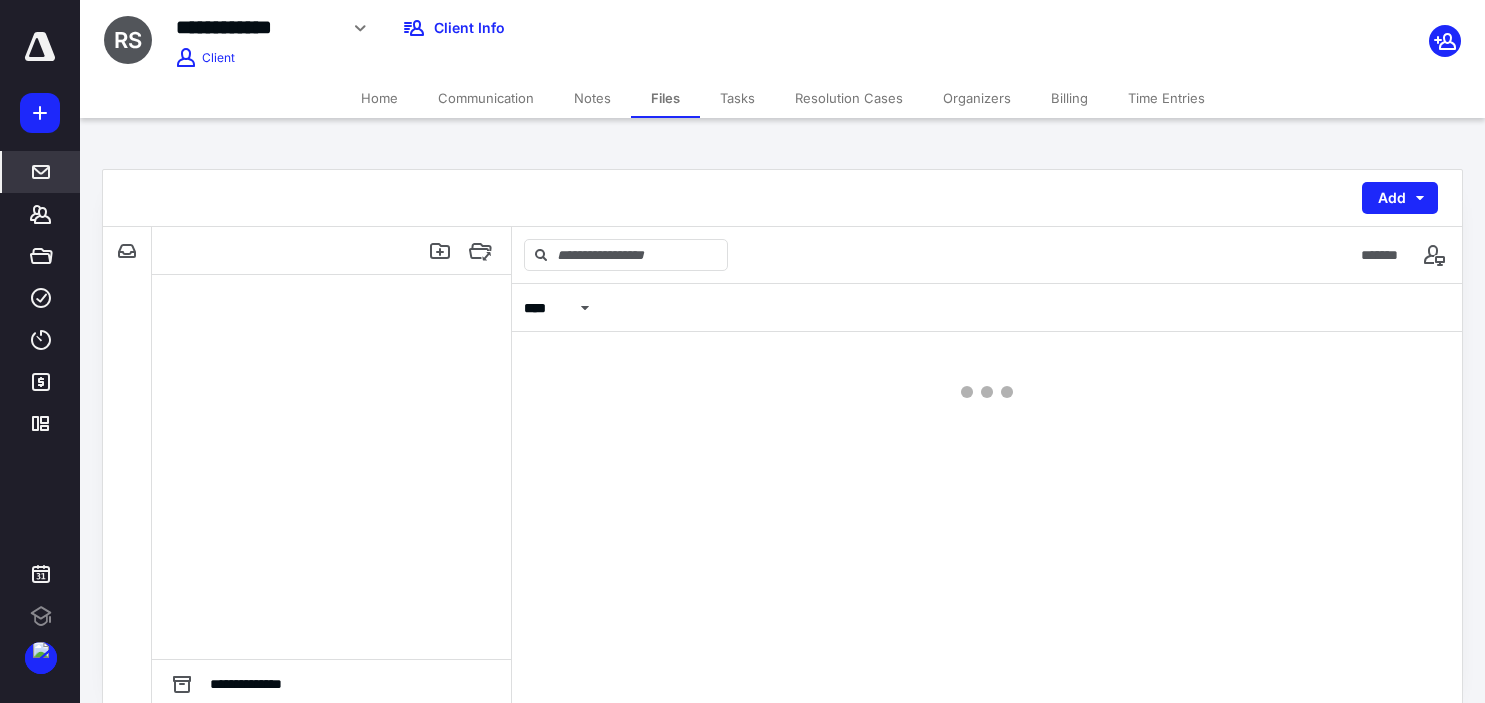 scroll, scrollTop: 0, scrollLeft: 0, axis: both 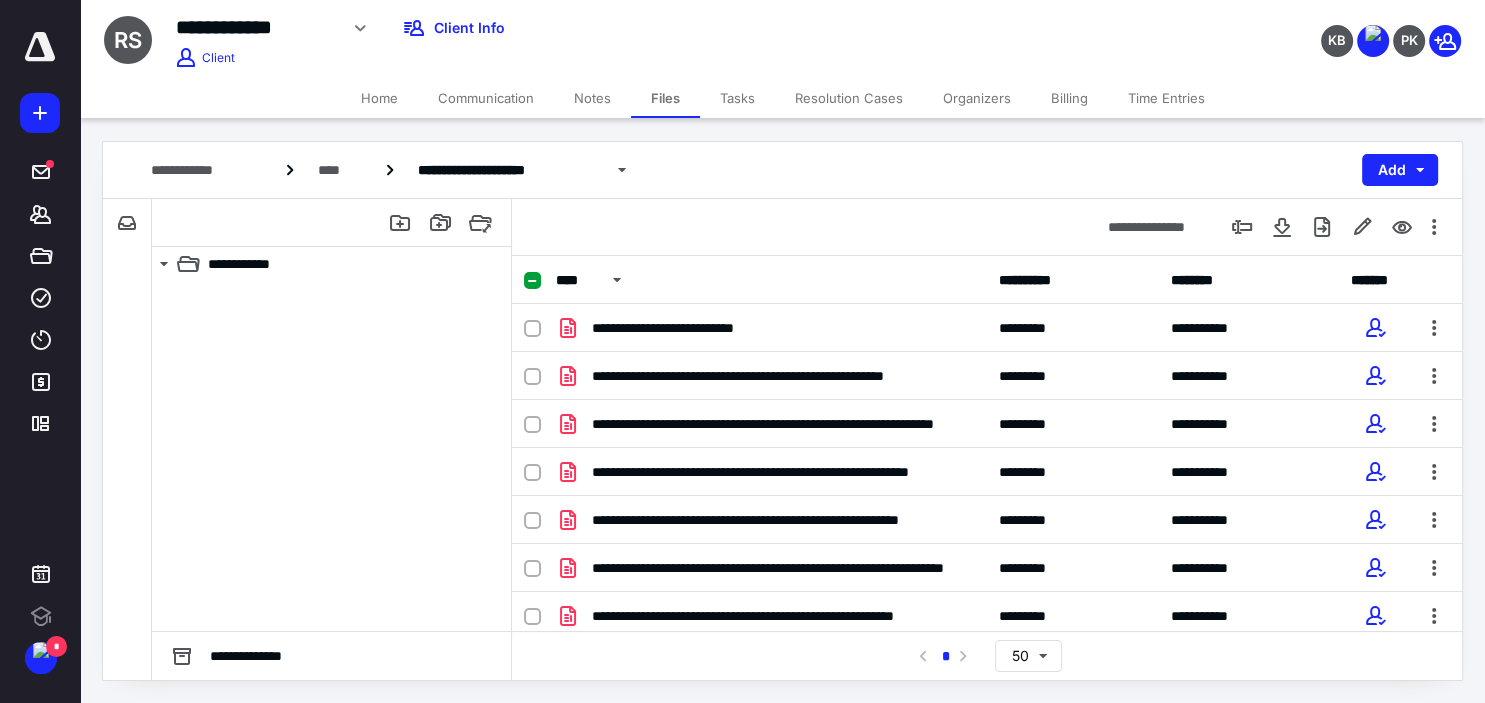 click at bounding box center [742, 351] 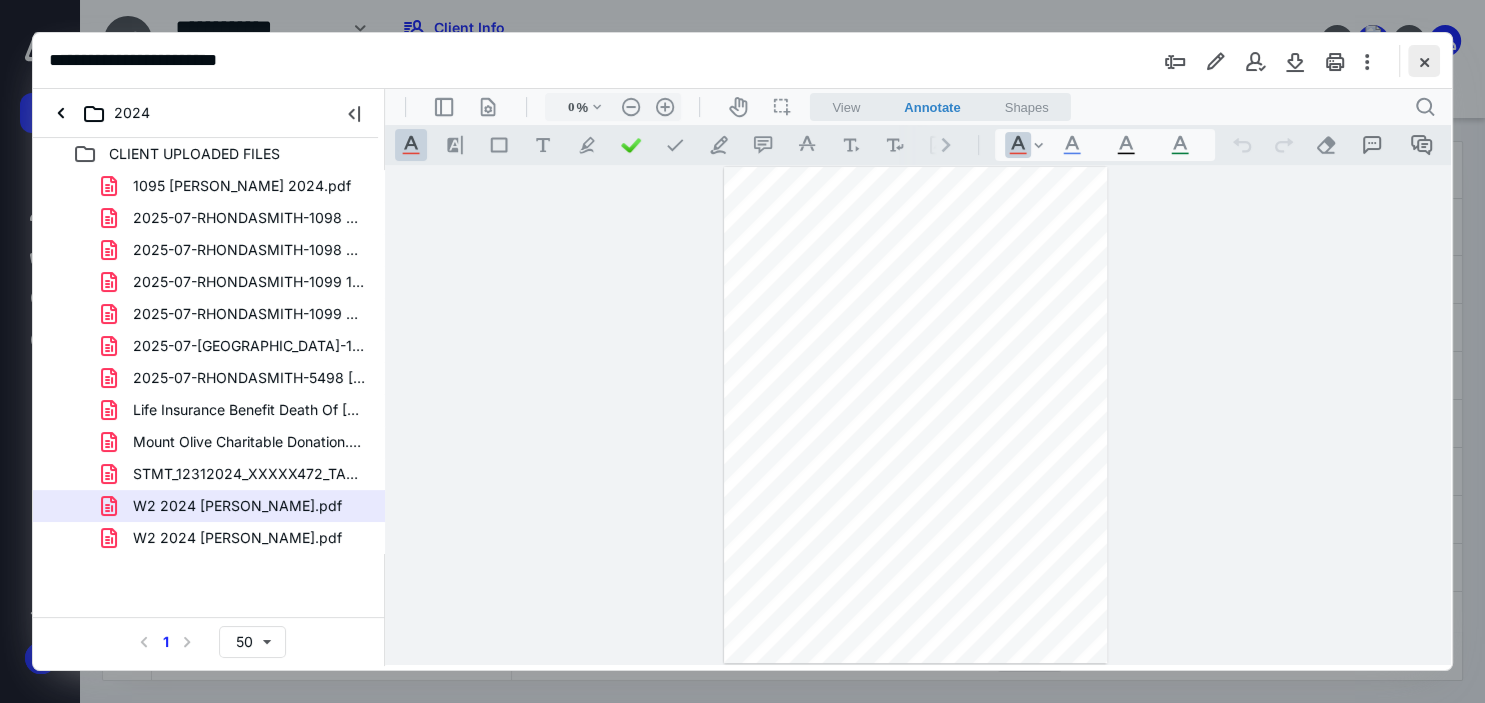type on "46" 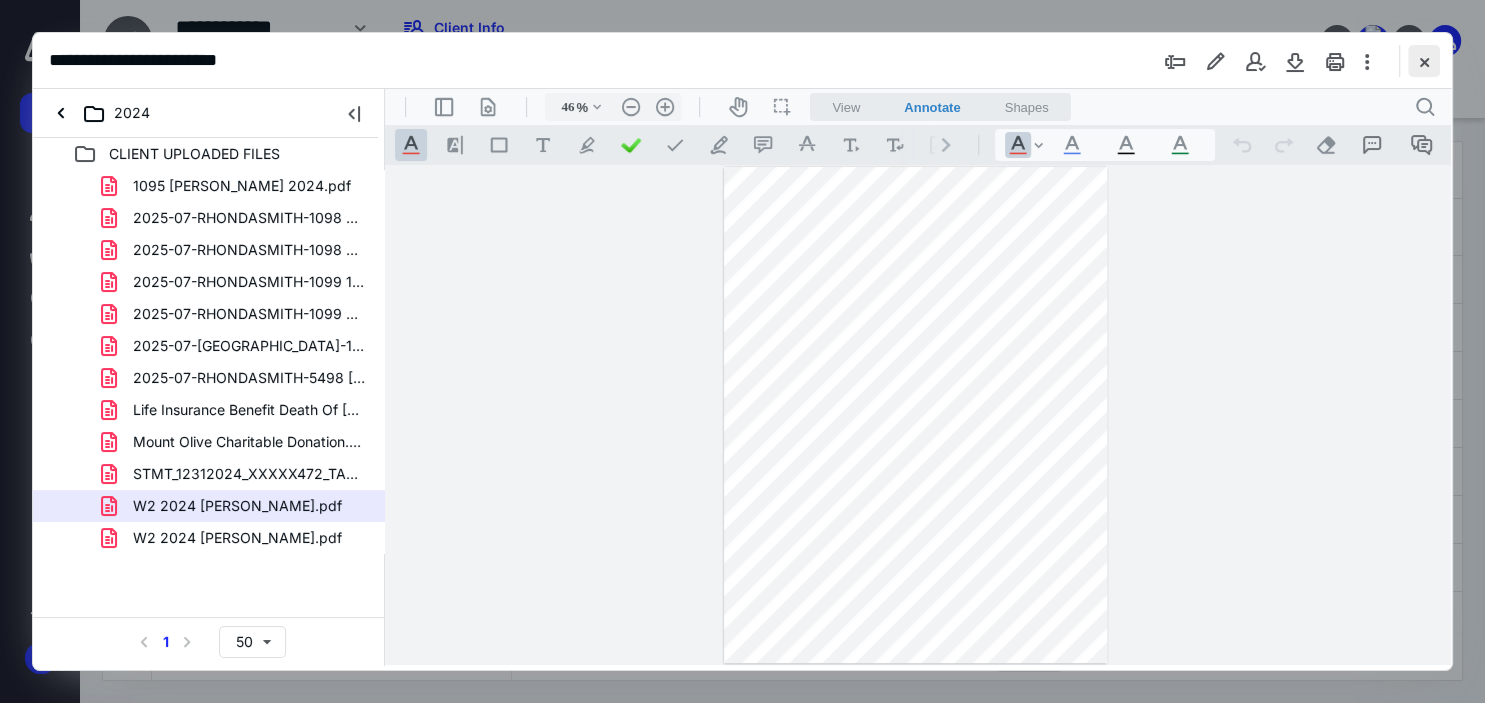 scroll, scrollTop: 0, scrollLeft: 0, axis: both 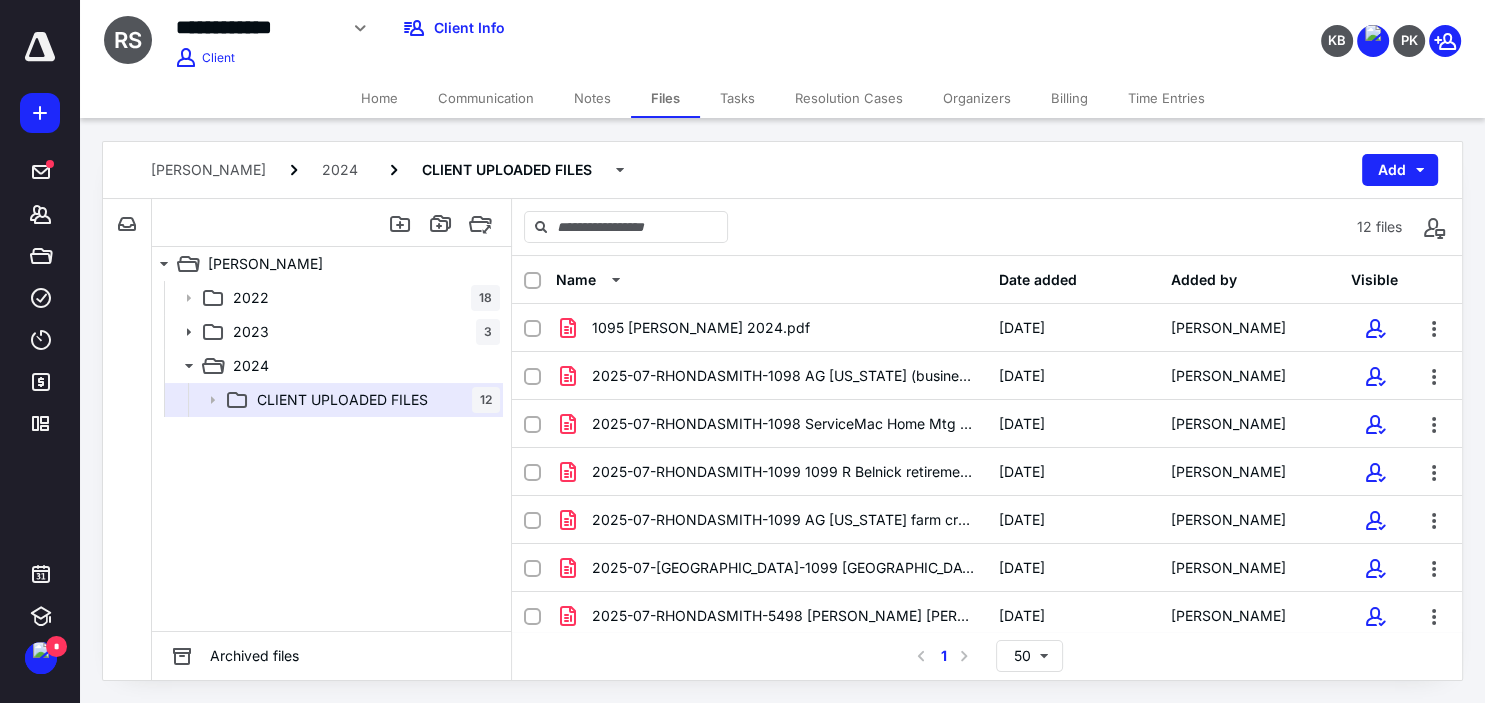 checkbox on "false" 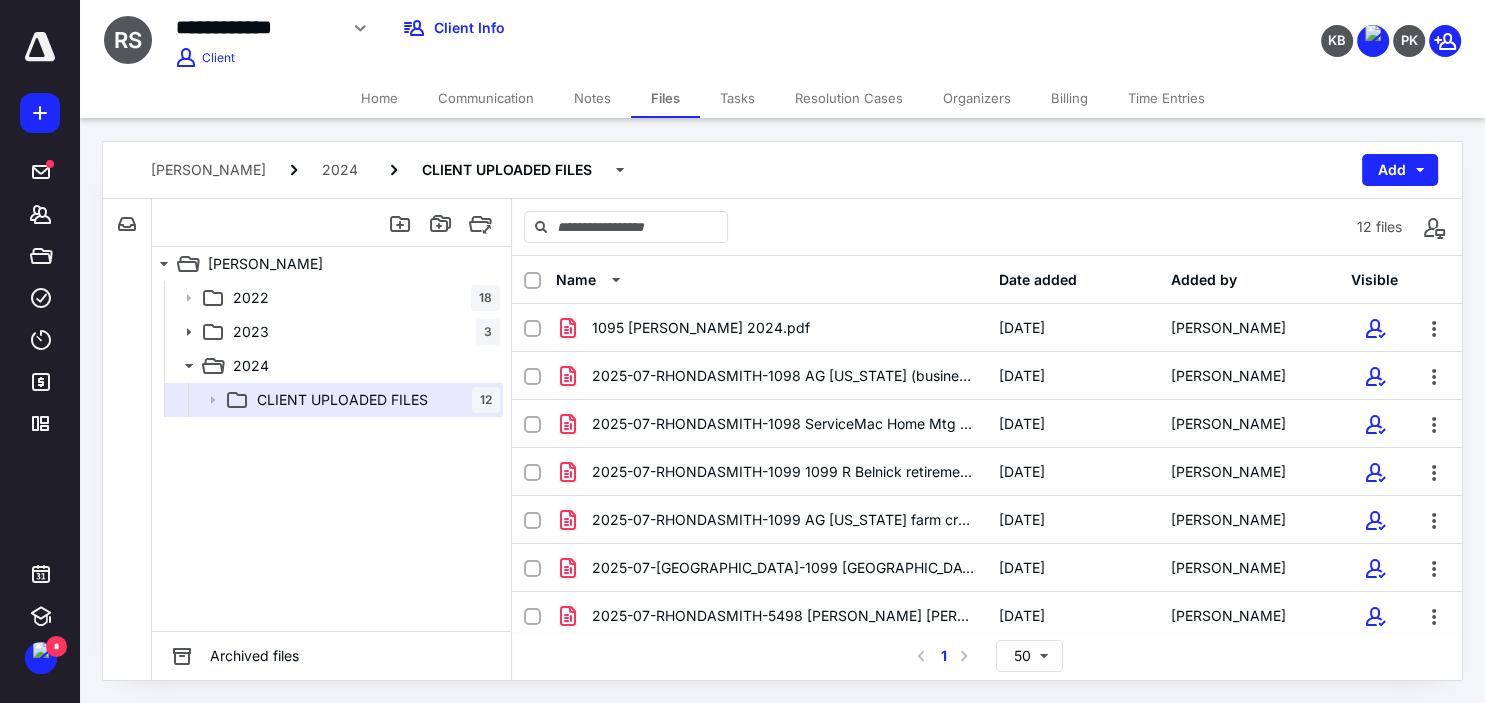 click on "Tasks" at bounding box center (737, 98) 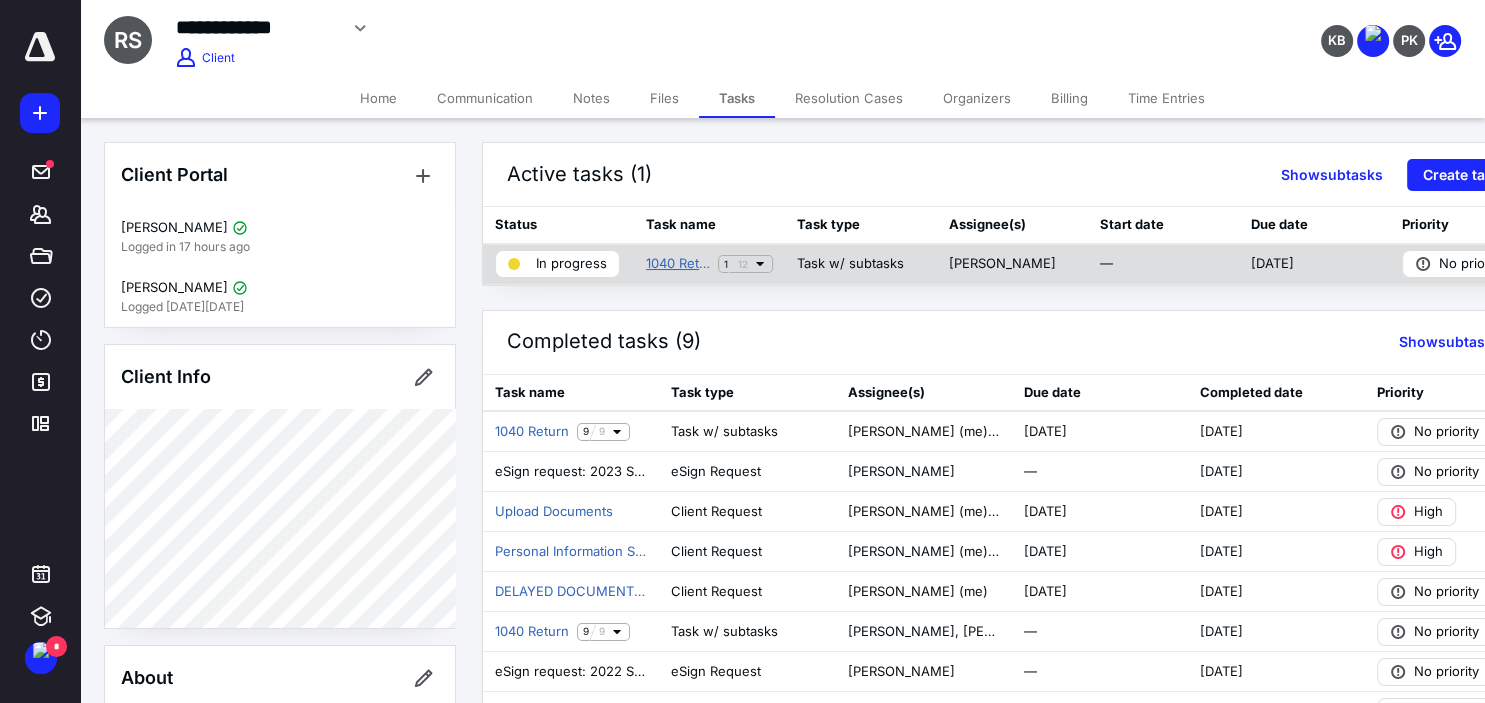 click on "1040 Return" at bounding box center (678, 264) 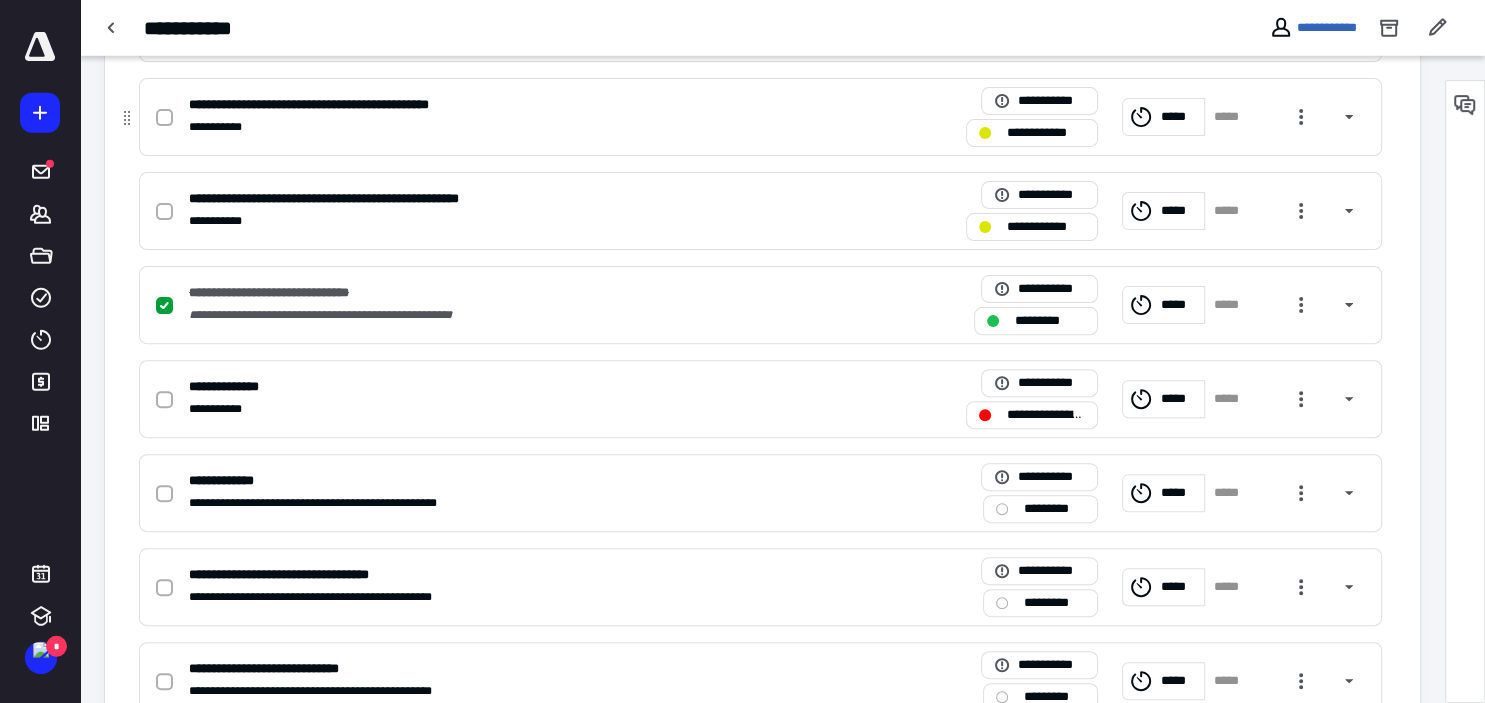 scroll, scrollTop: 633, scrollLeft: 0, axis: vertical 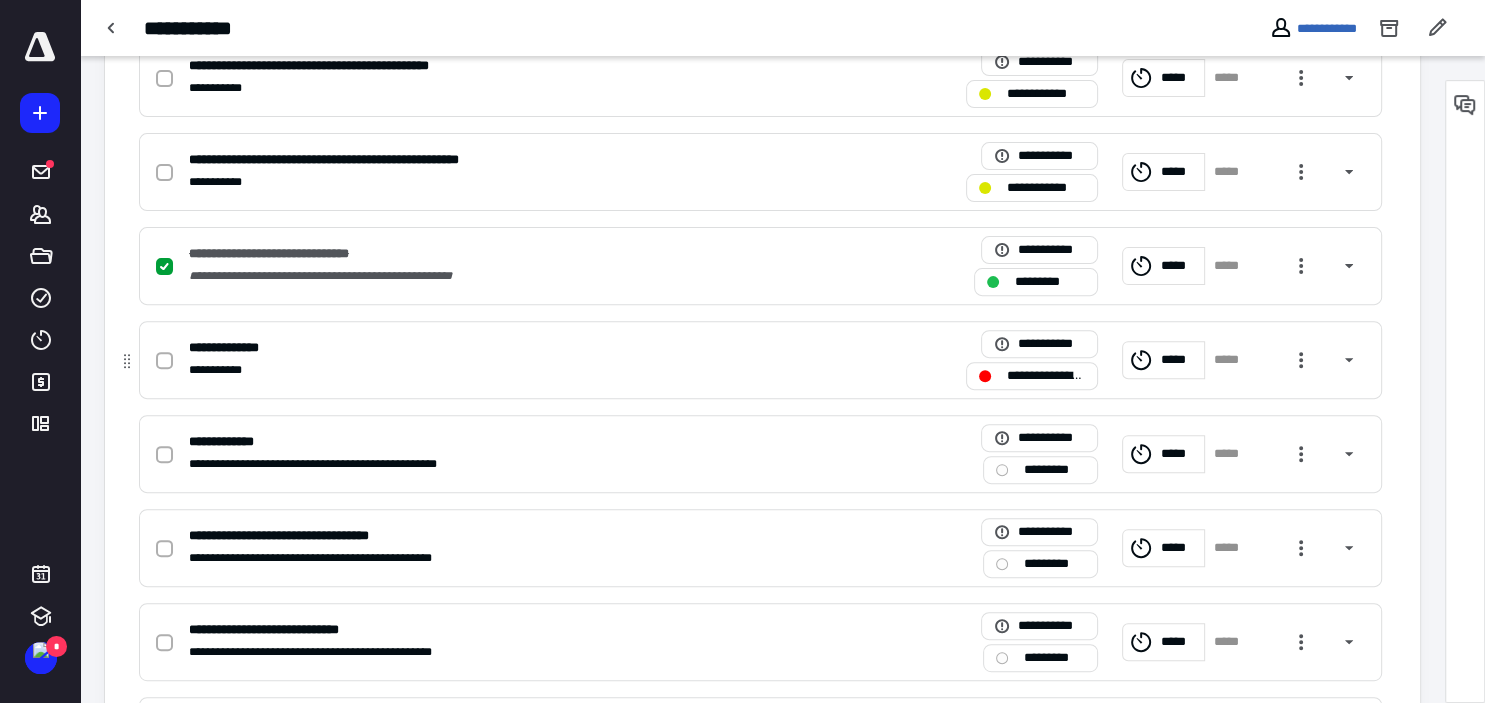 click on "**********" at bounding box center (1046, 376) 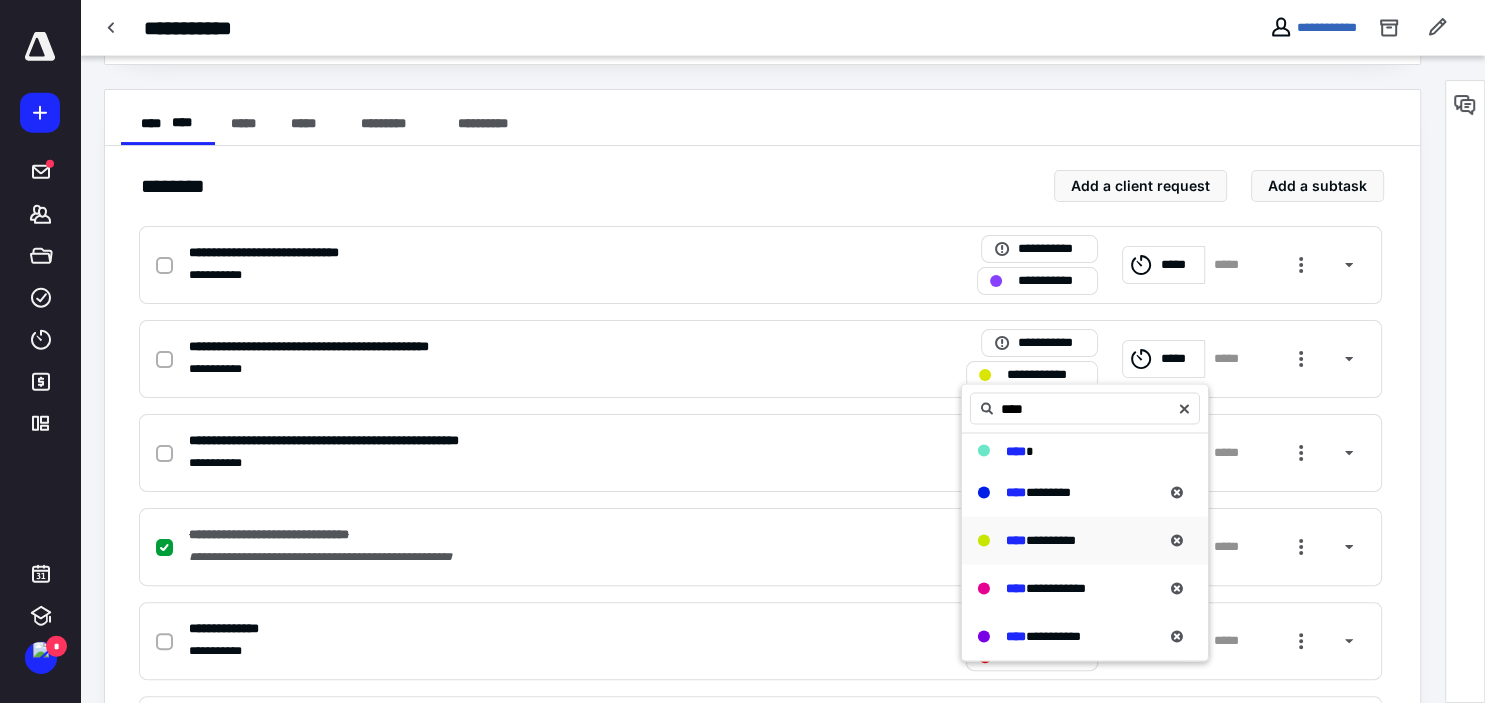 scroll, scrollTop: 376, scrollLeft: 0, axis: vertical 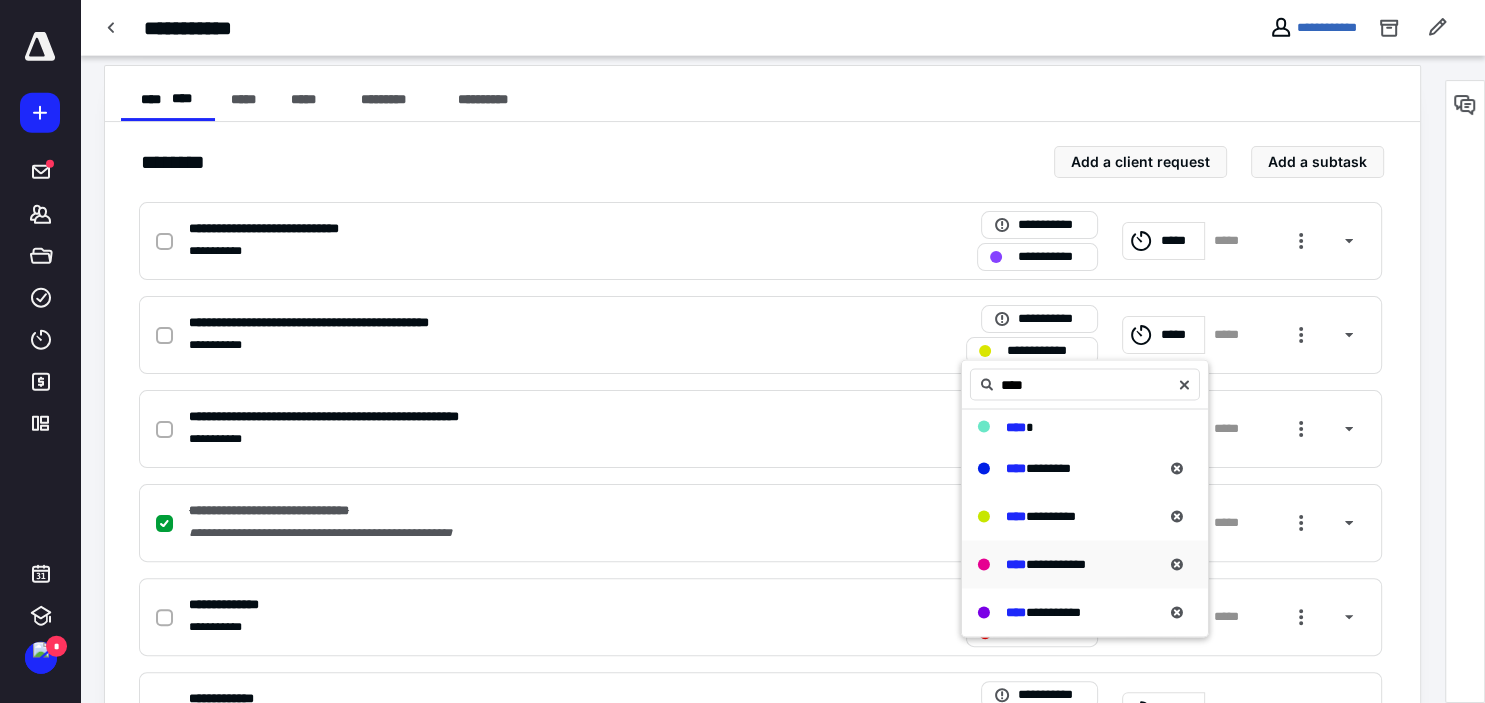 type on "****" 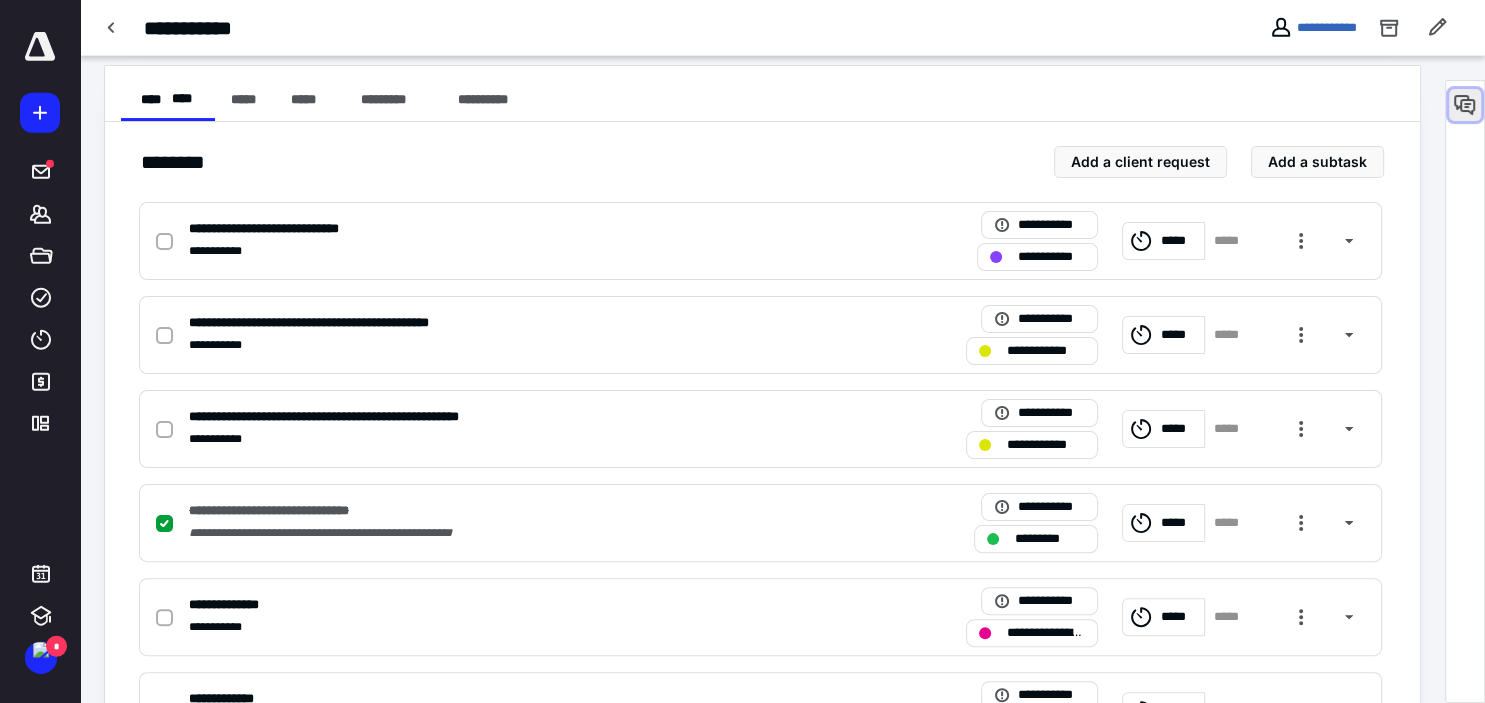 click at bounding box center [1465, 105] 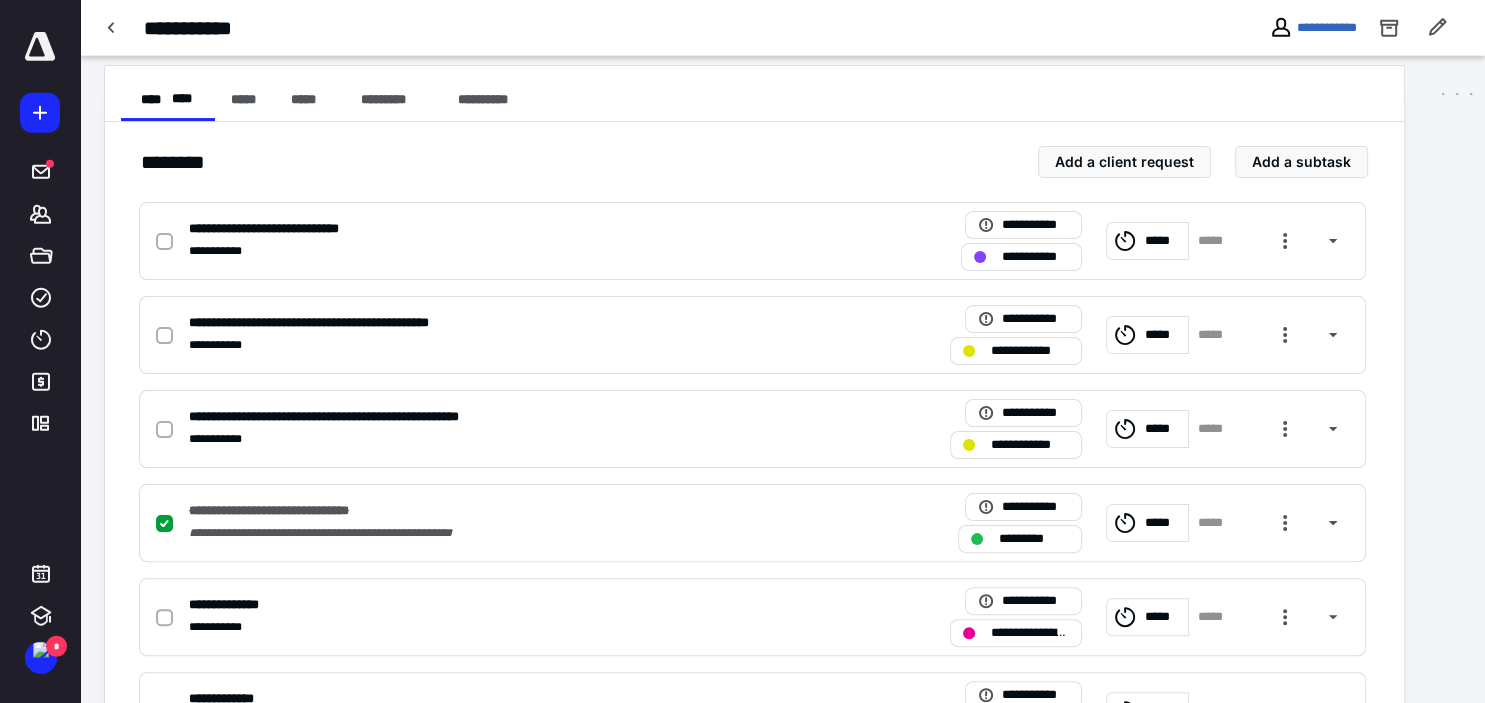 scroll, scrollTop: 646, scrollLeft: 0, axis: vertical 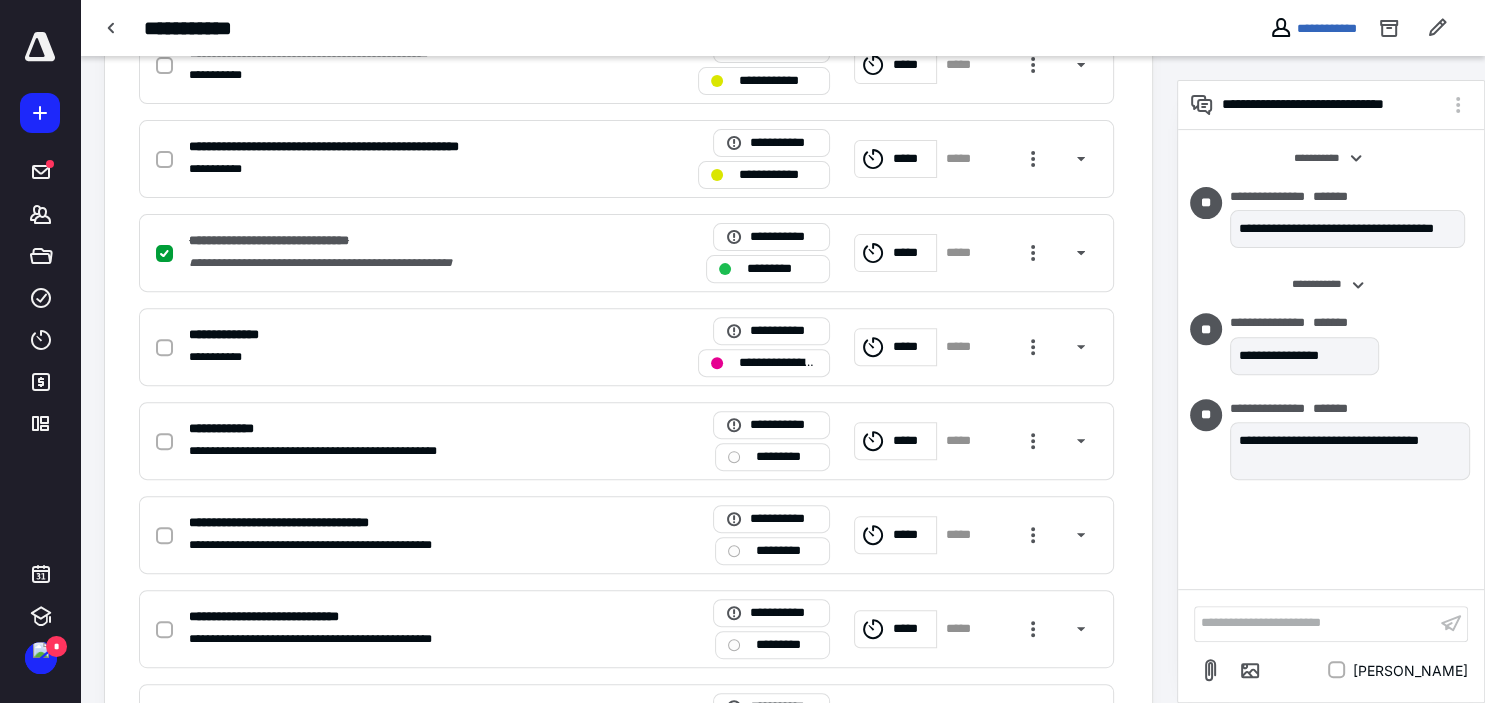 click on "**********" at bounding box center [1315, 623] 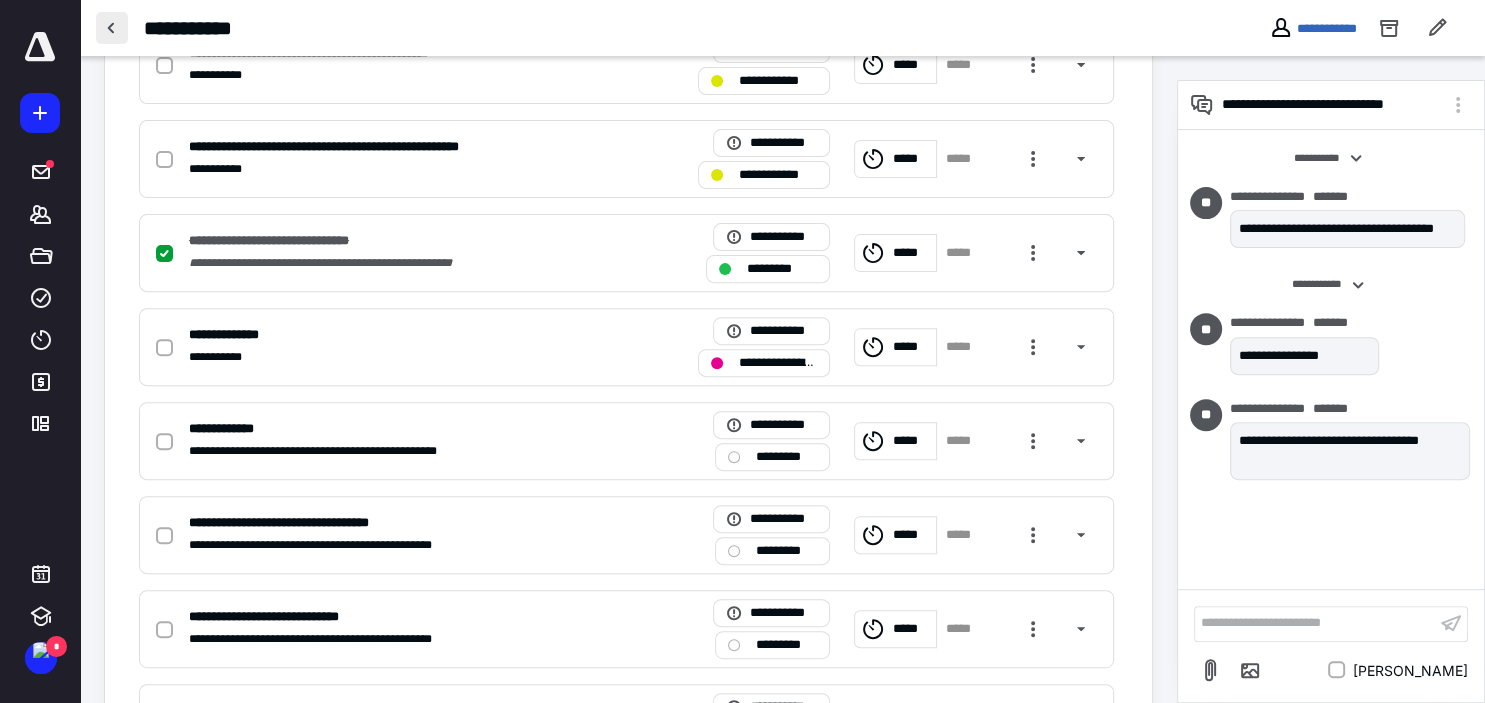 click at bounding box center [112, 28] 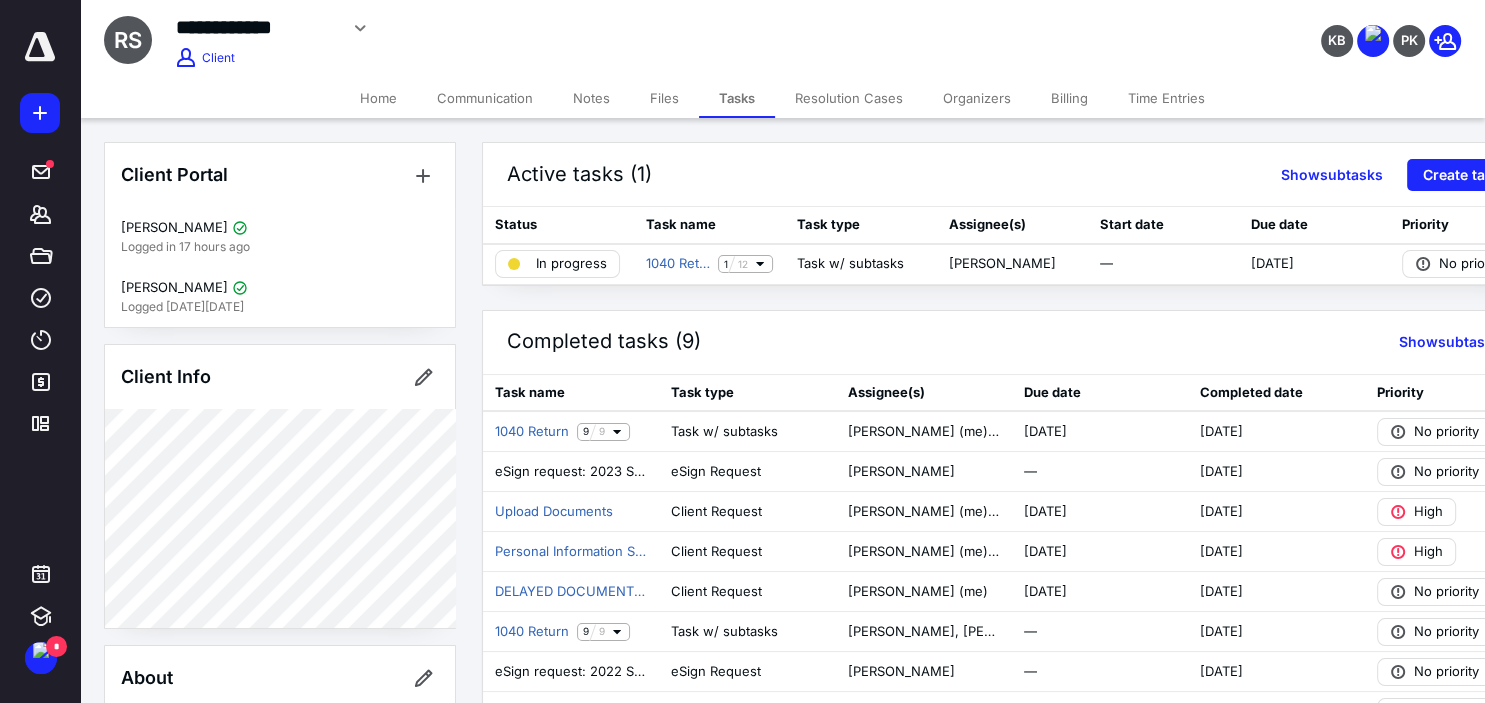 click on "Home" at bounding box center [378, 98] 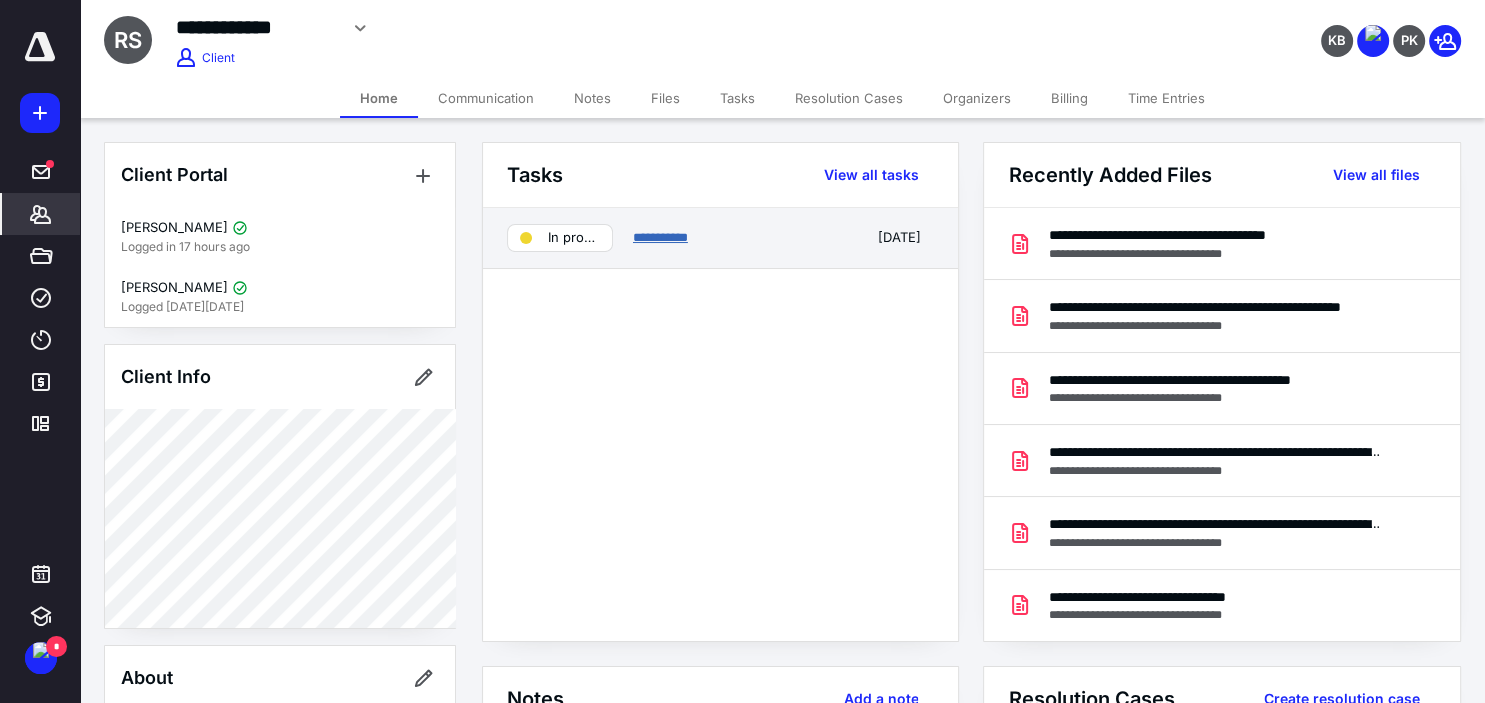click on "**********" at bounding box center (660, 237) 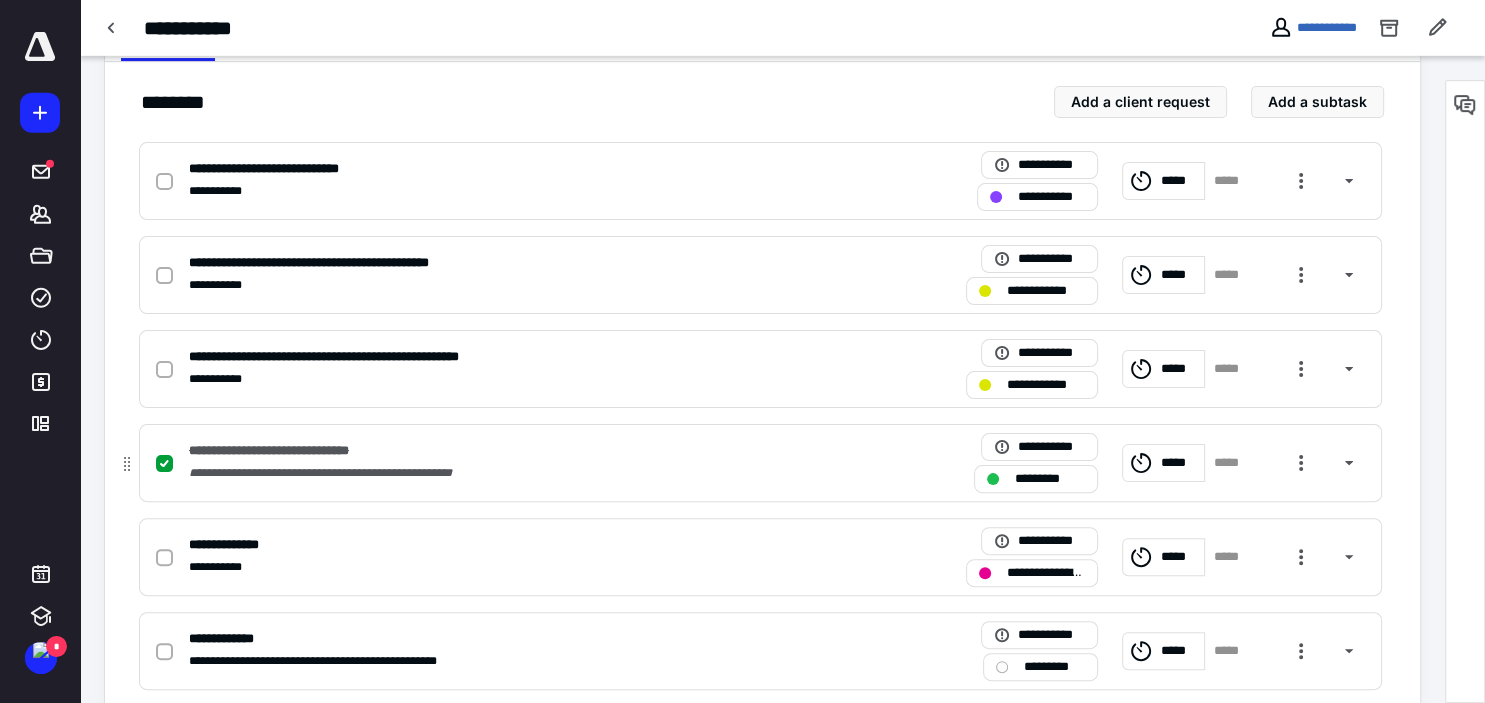 scroll, scrollTop: 528, scrollLeft: 0, axis: vertical 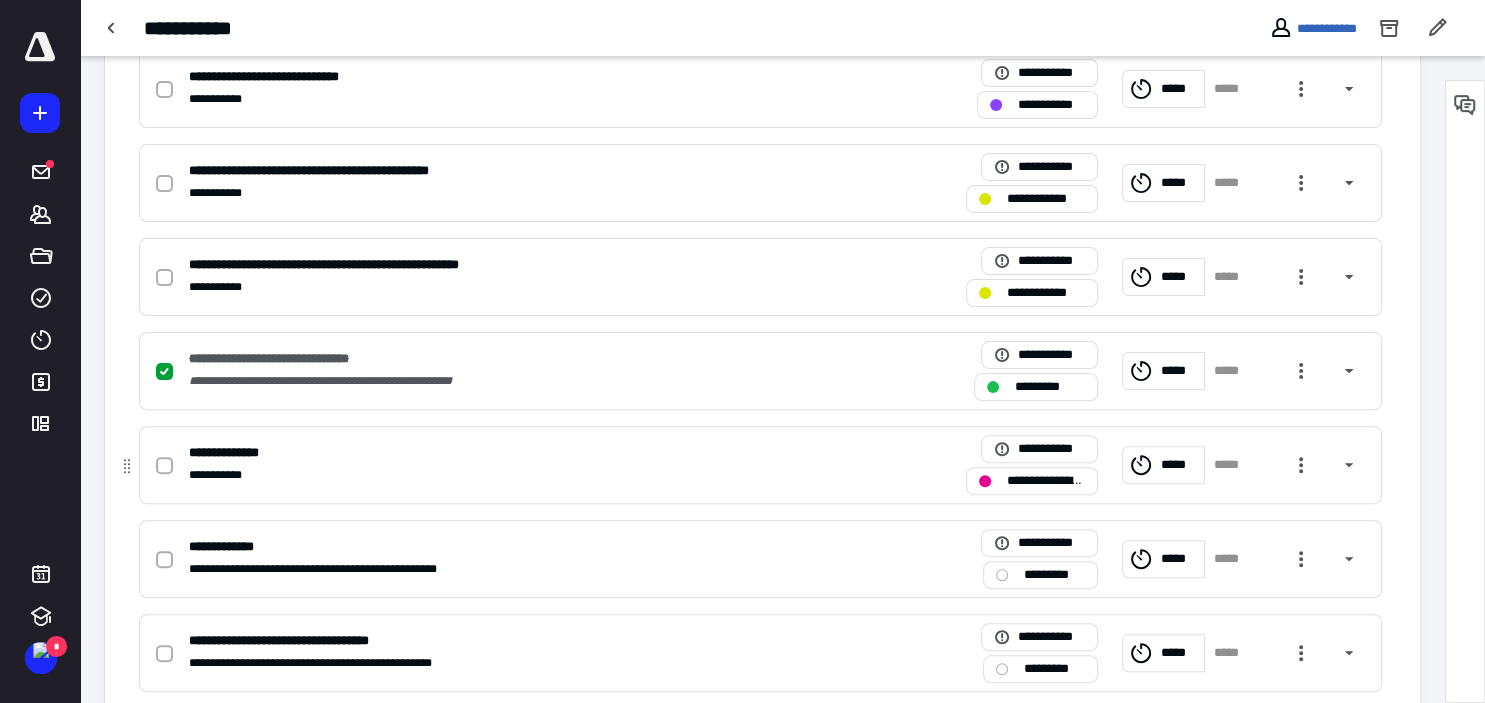 click on "**********" at bounding box center (1032, 481) 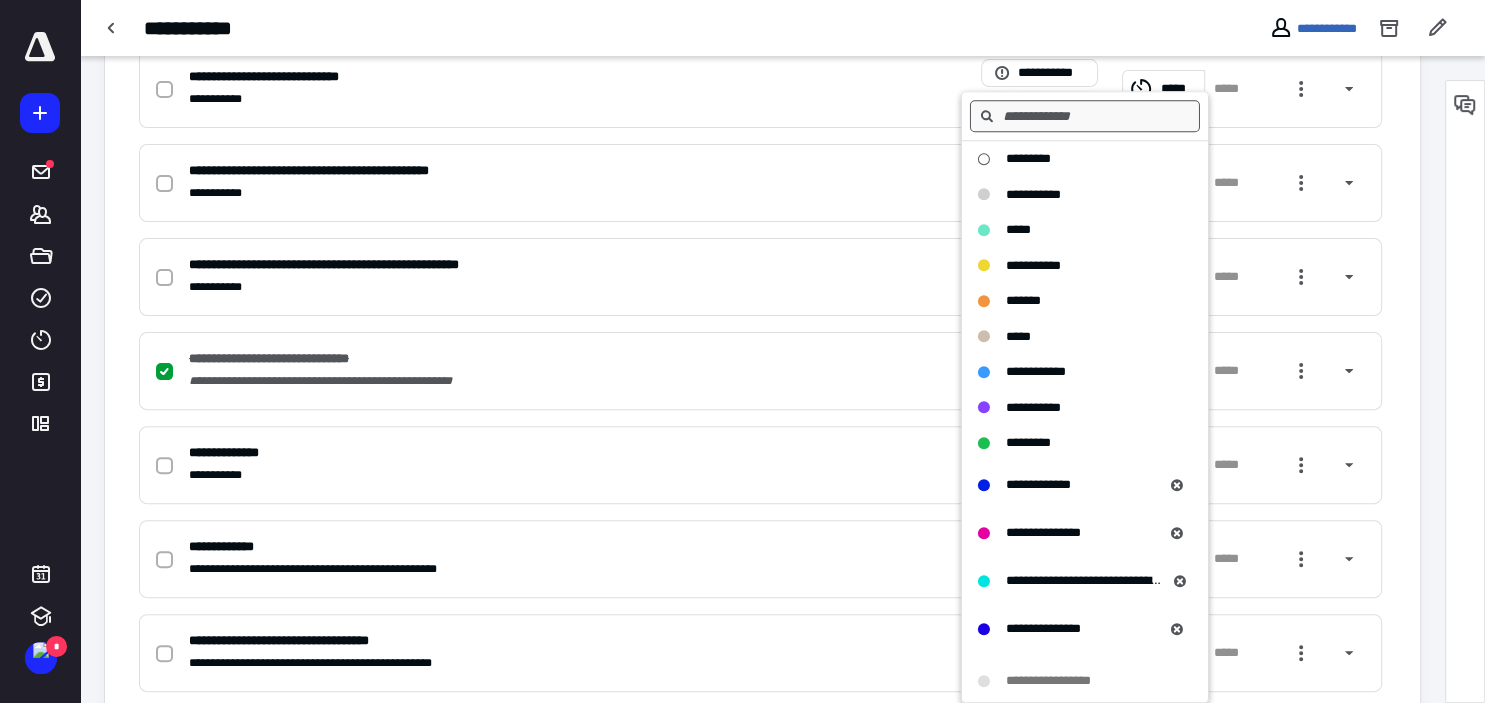 click at bounding box center (1085, 116) 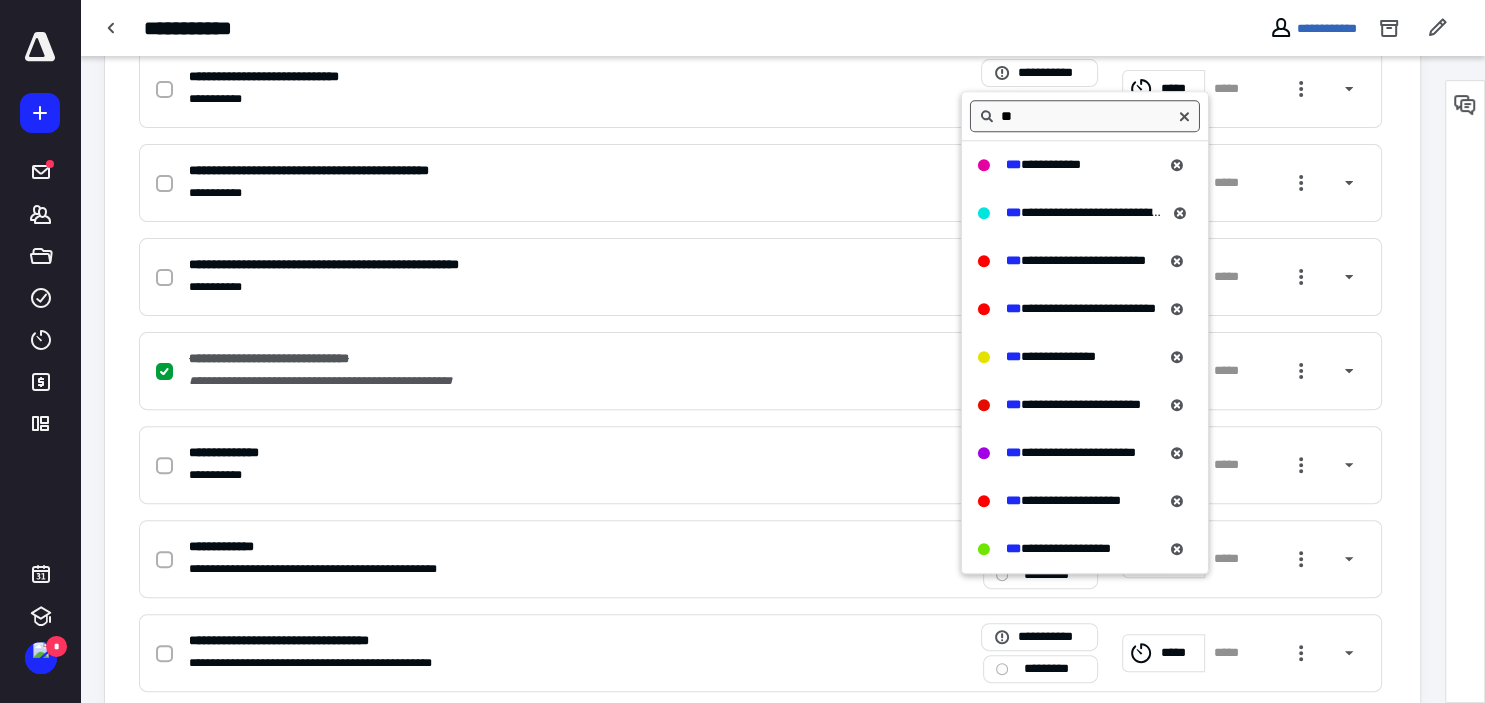 type on "*" 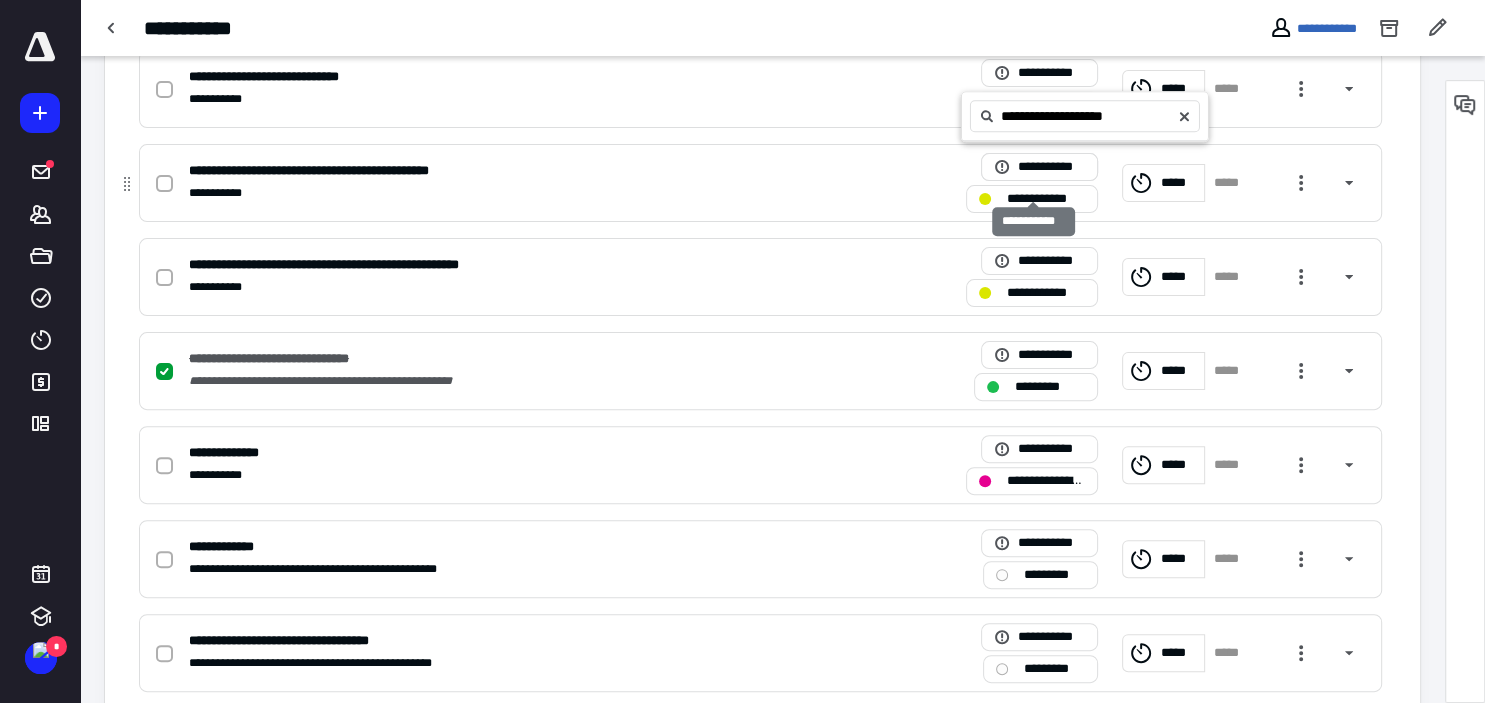 type on "**********" 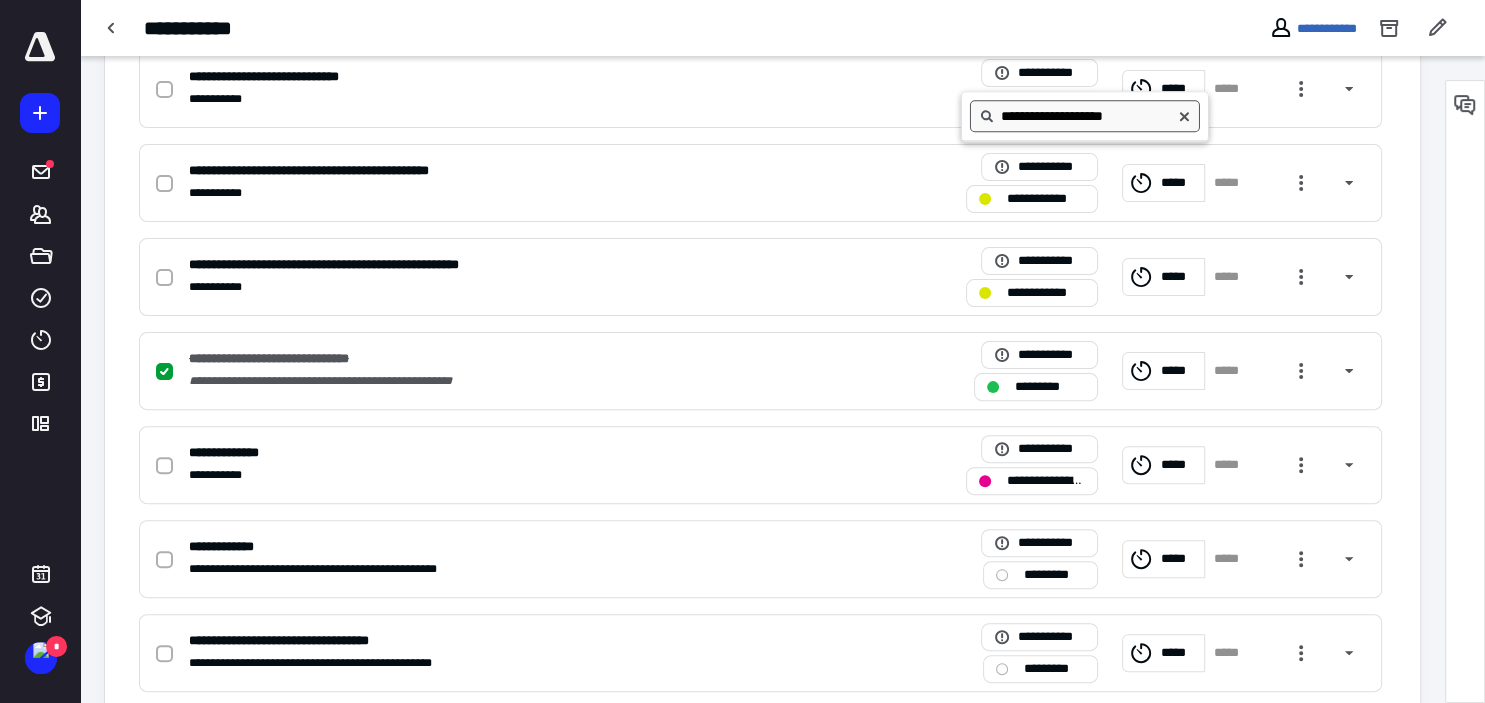 click on "**********" at bounding box center (1085, 116) 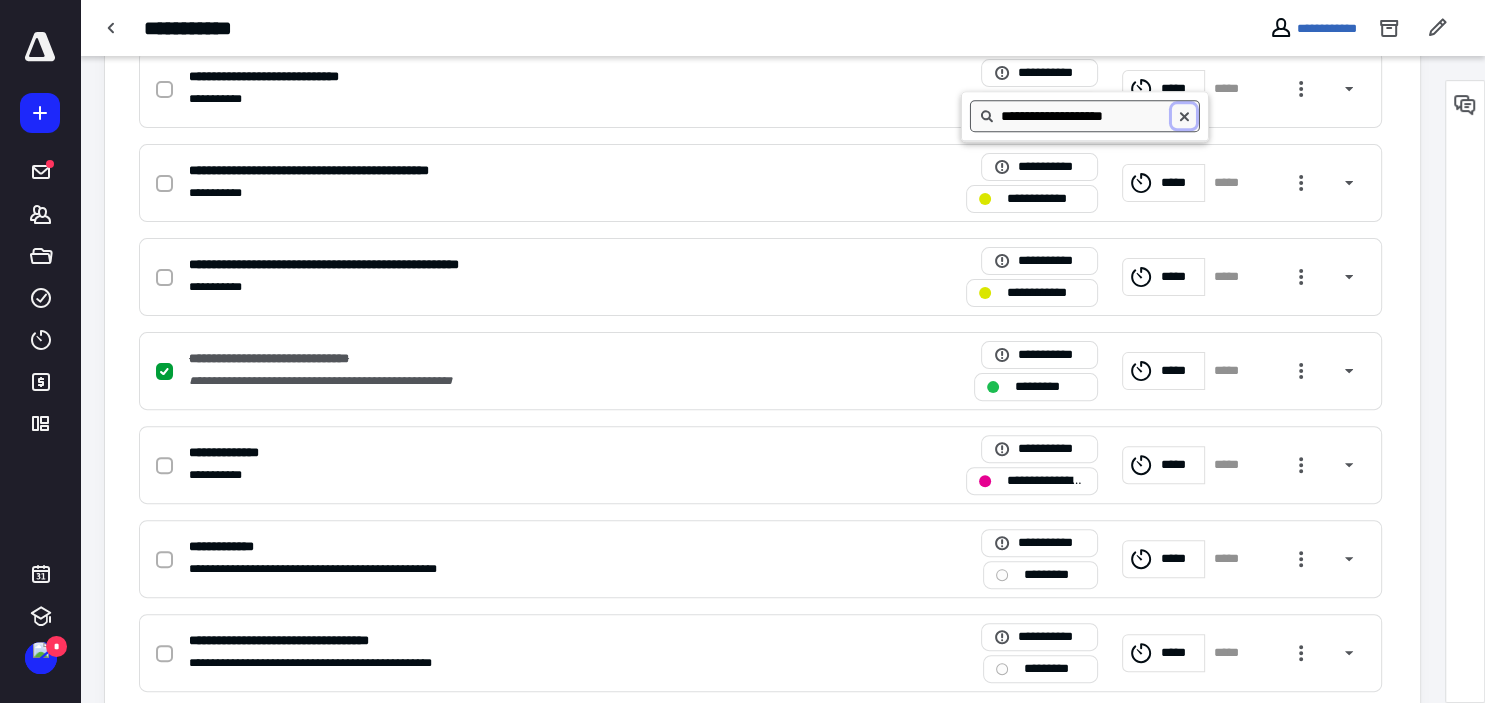 click at bounding box center (1184, 116) 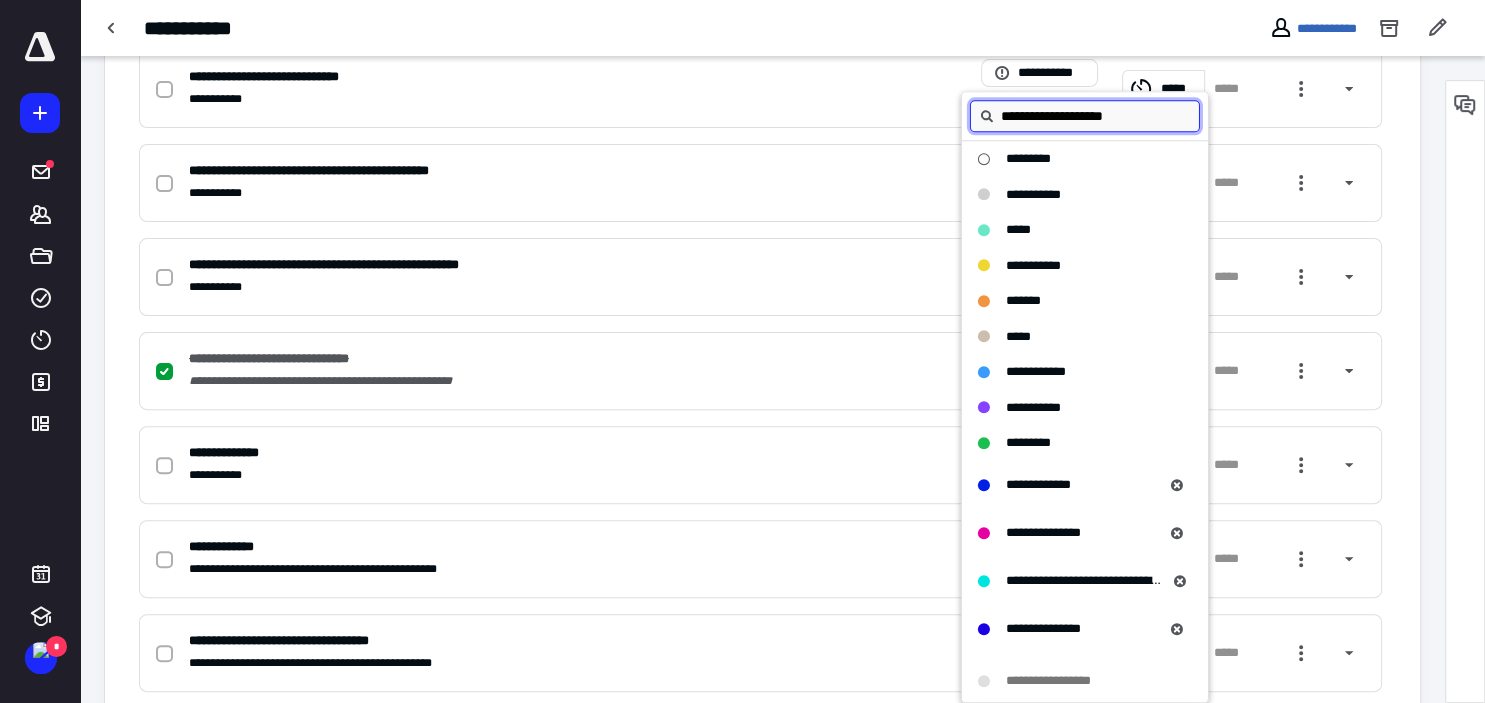 type 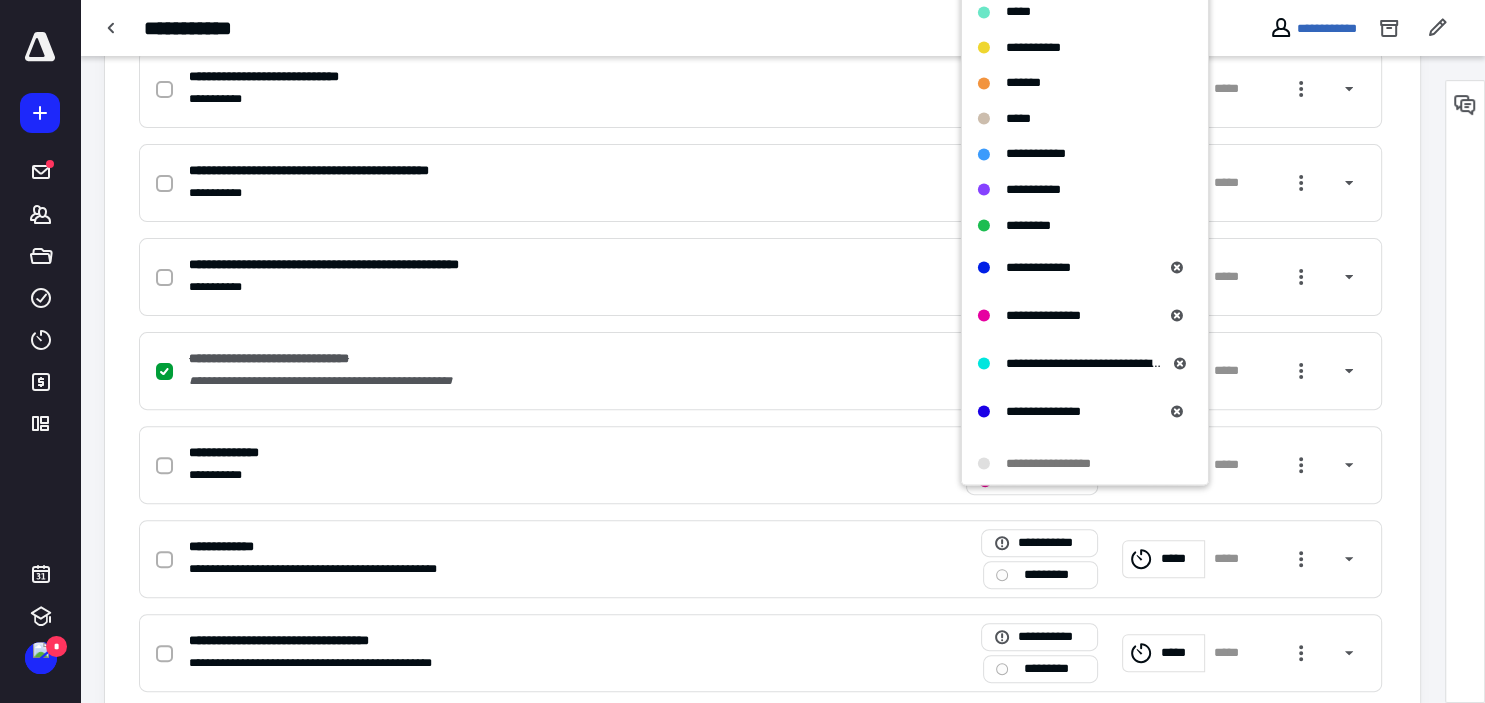 scroll, scrollTop: 0, scrollLeft: 0, axis: both 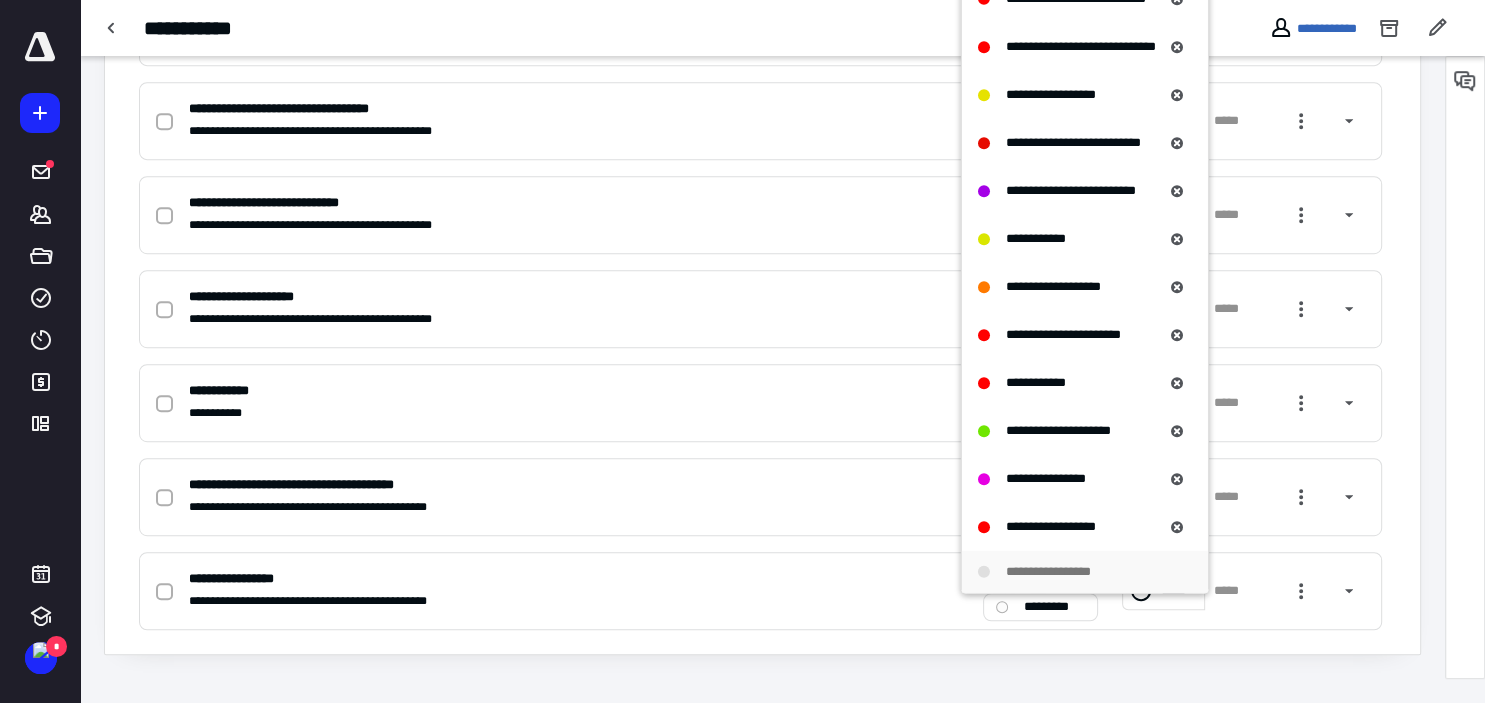 click on "**********" at bounding box center (1065, 572) 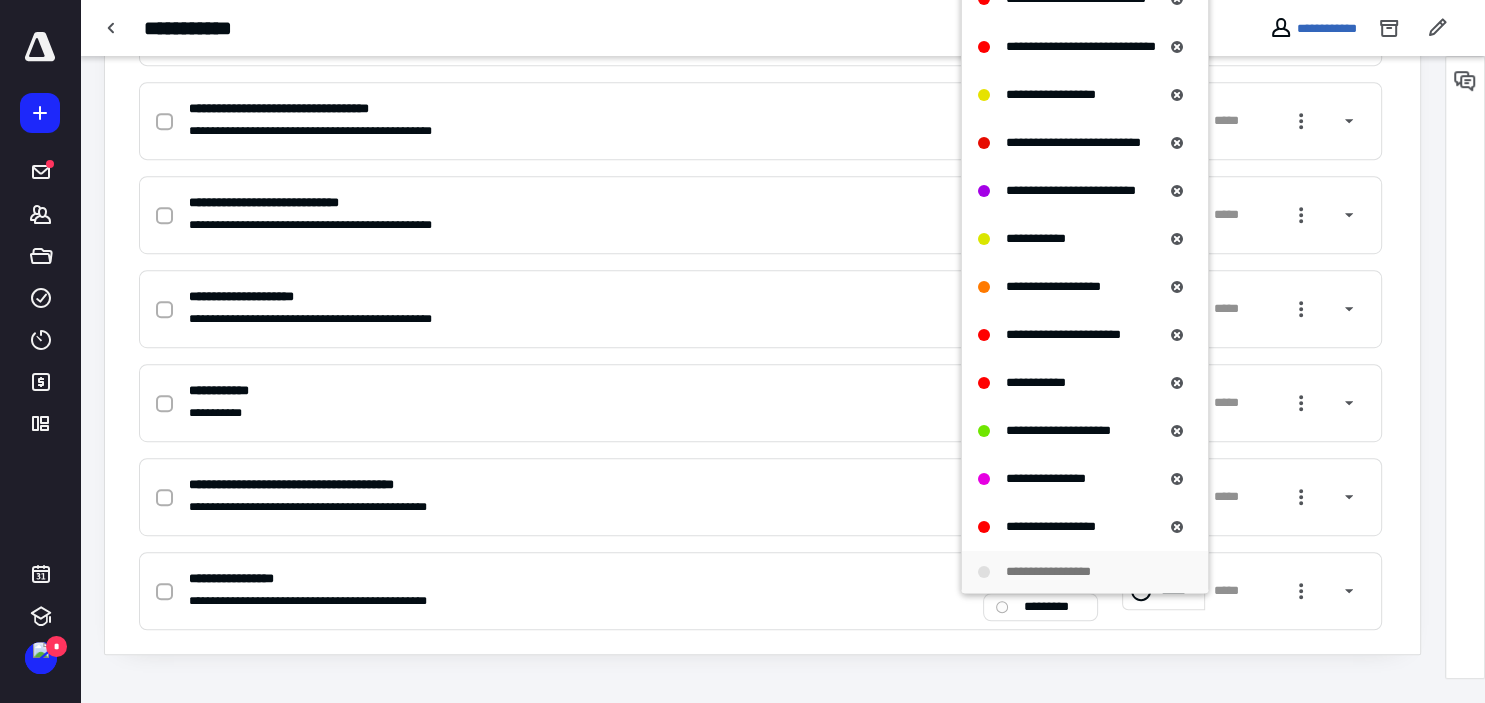 scroll, scrollTop: 139, scrollLeft: 0, axis: vertical 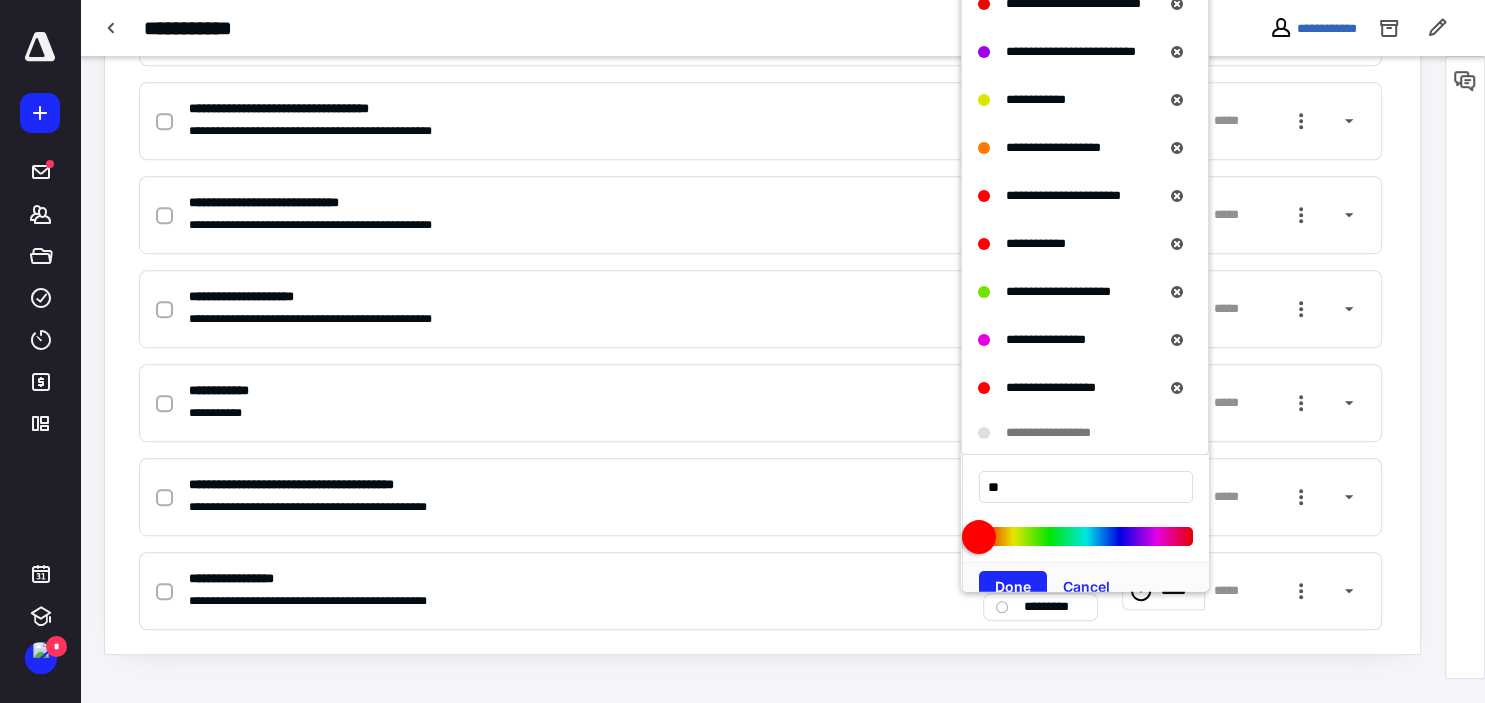 type on "*" 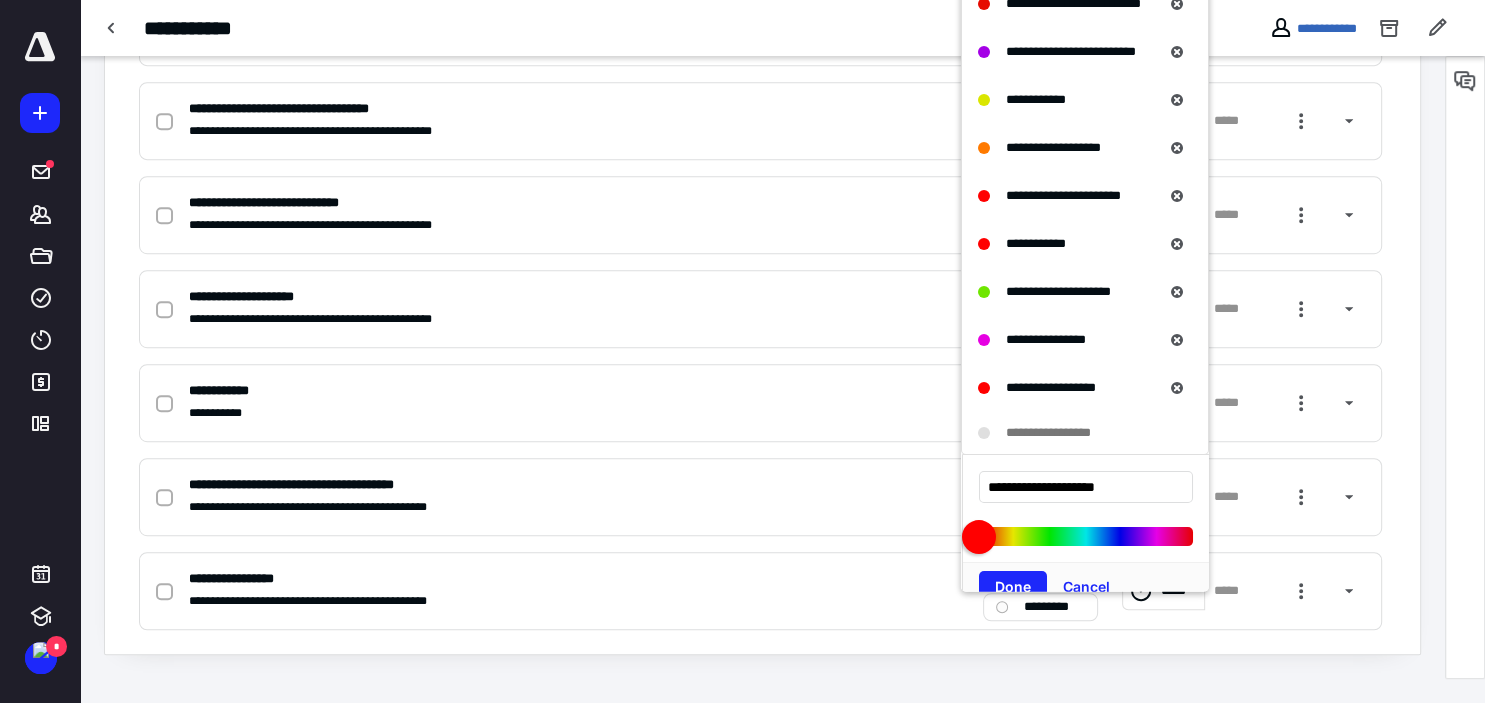 type on "**********" 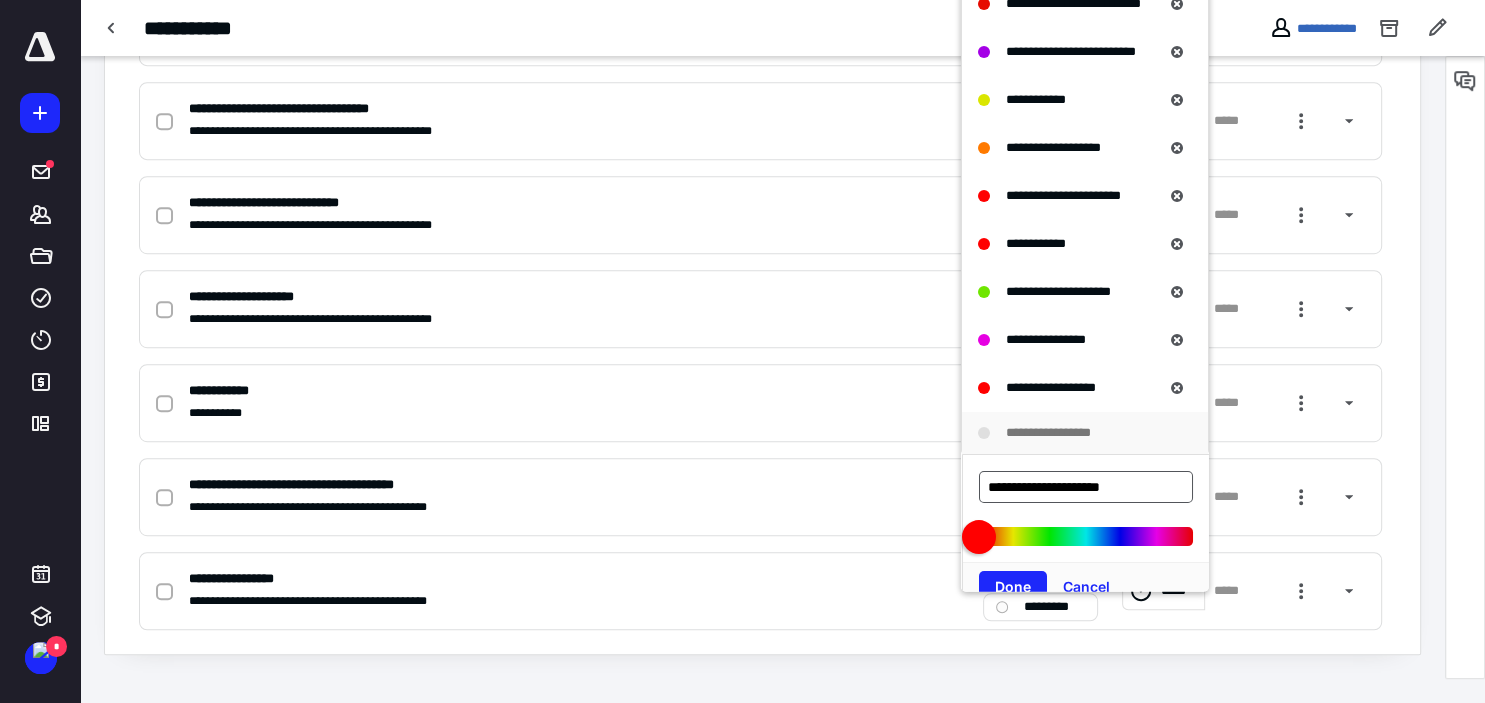 click on "**********" at bounding box center [1086, 487] 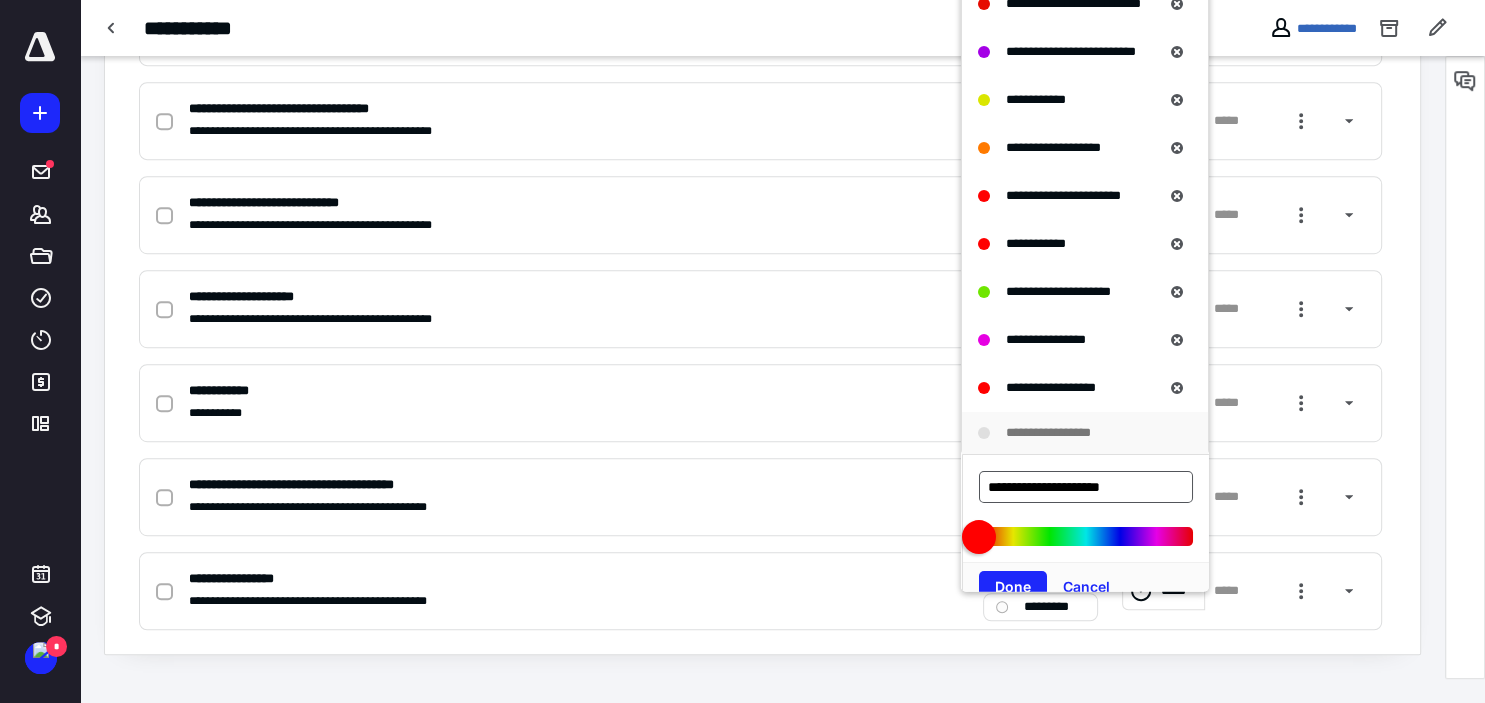 drag, startPoint x: 1161, startPoint y: 488, endPoint x: 954, endPoint y: 506, distance: 207.78113 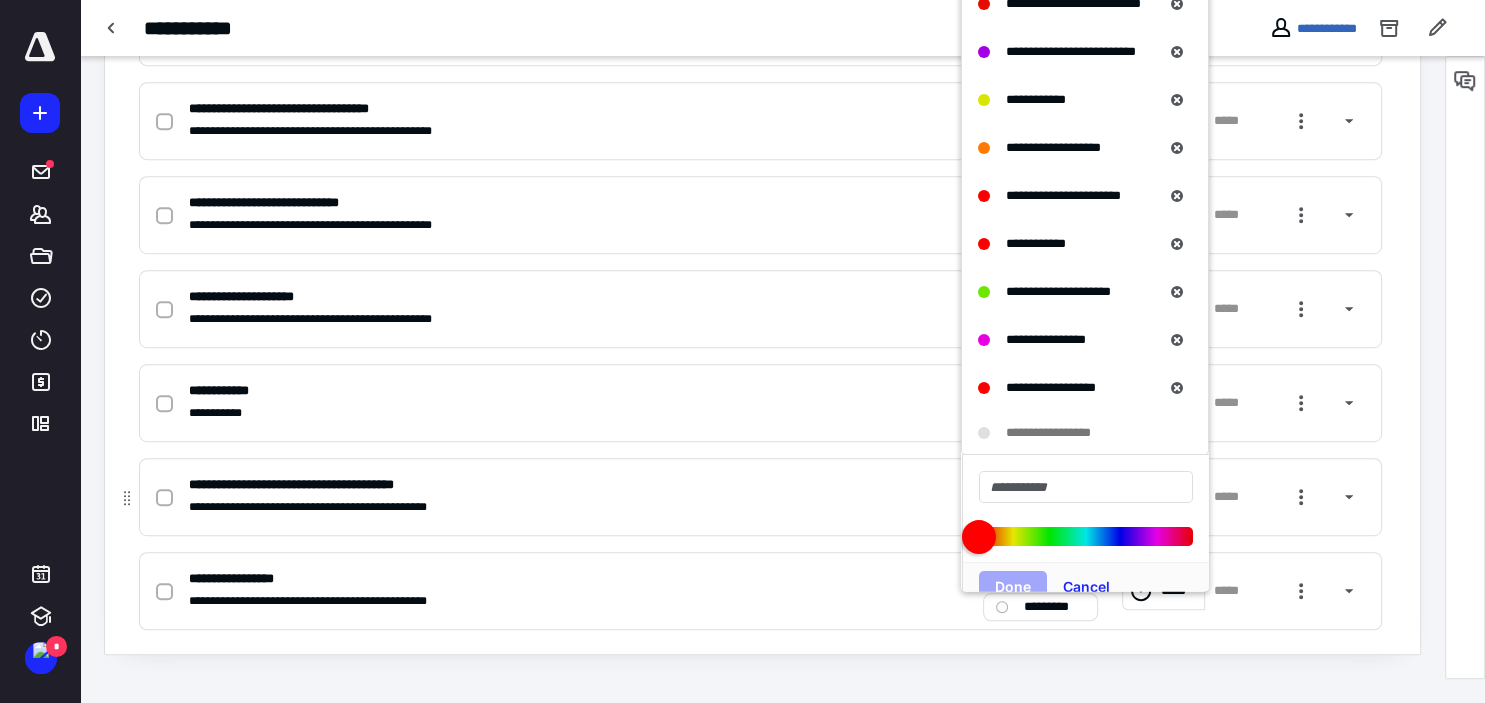 type on "*" 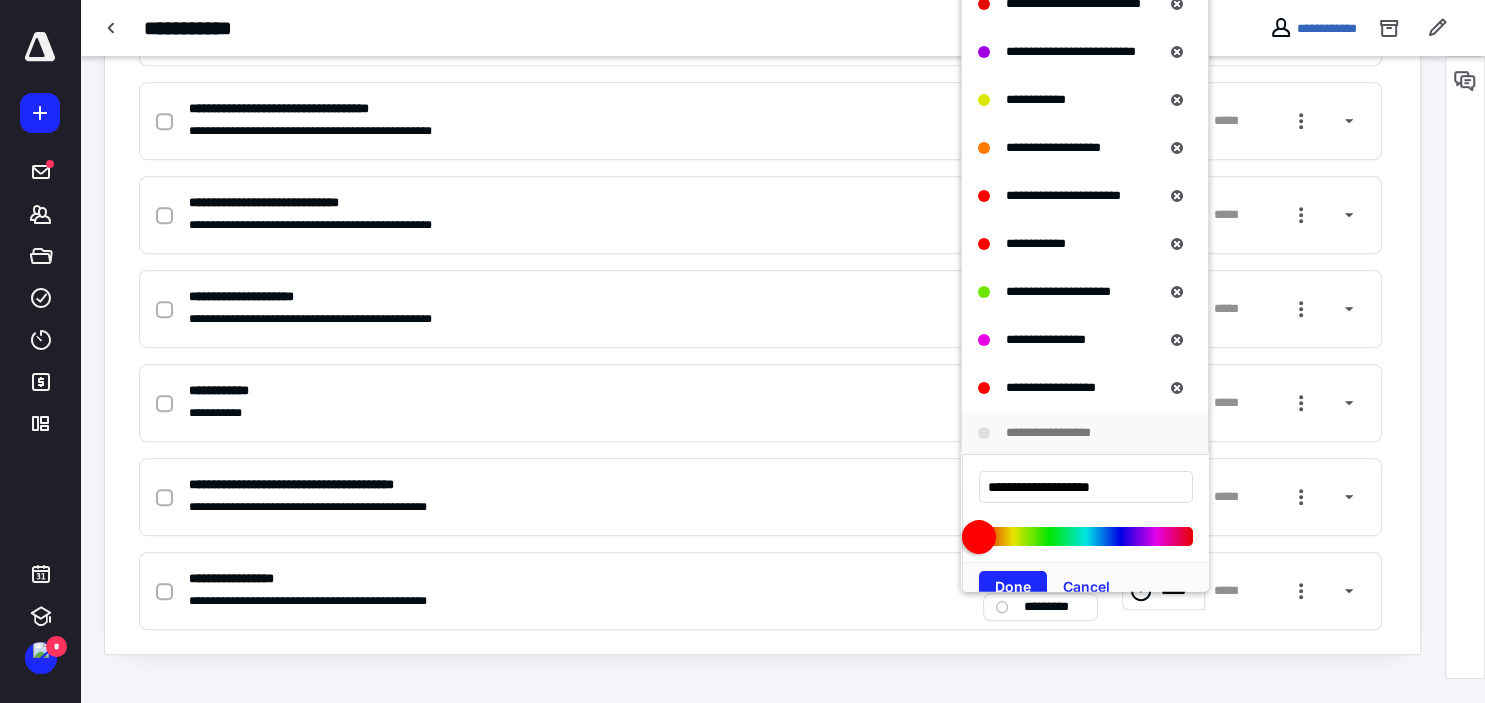 type on "**********" 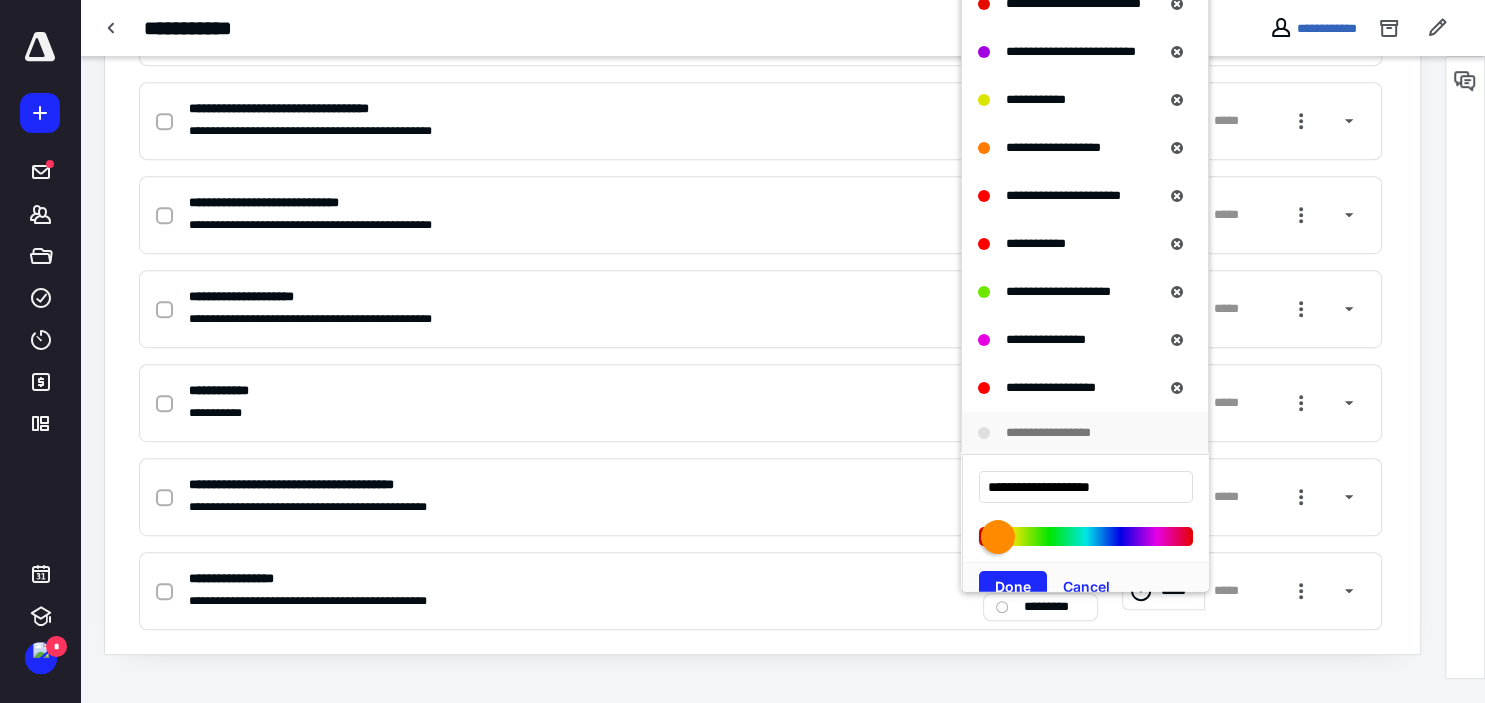 click at bounding box center [1086, 536] 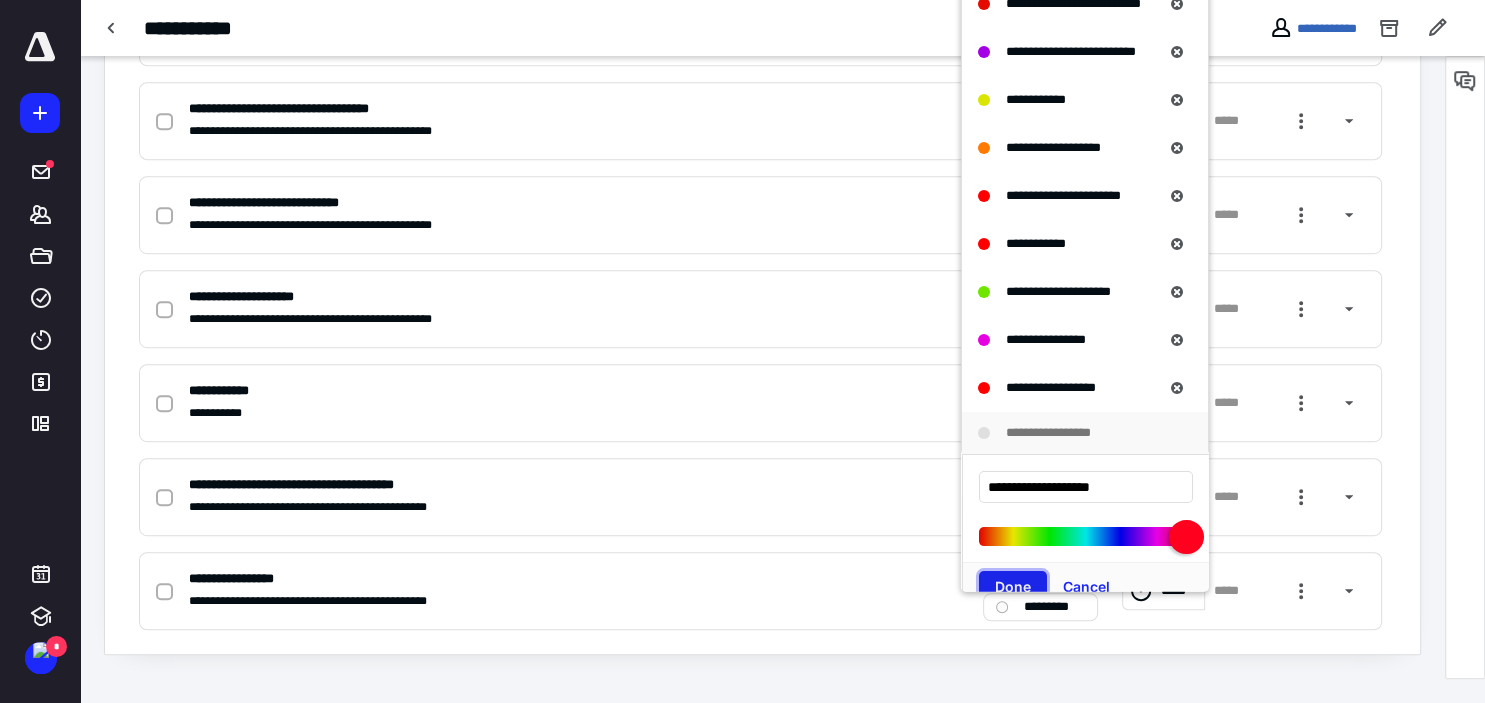 click on "Done" at bounding box center (1013, 587) 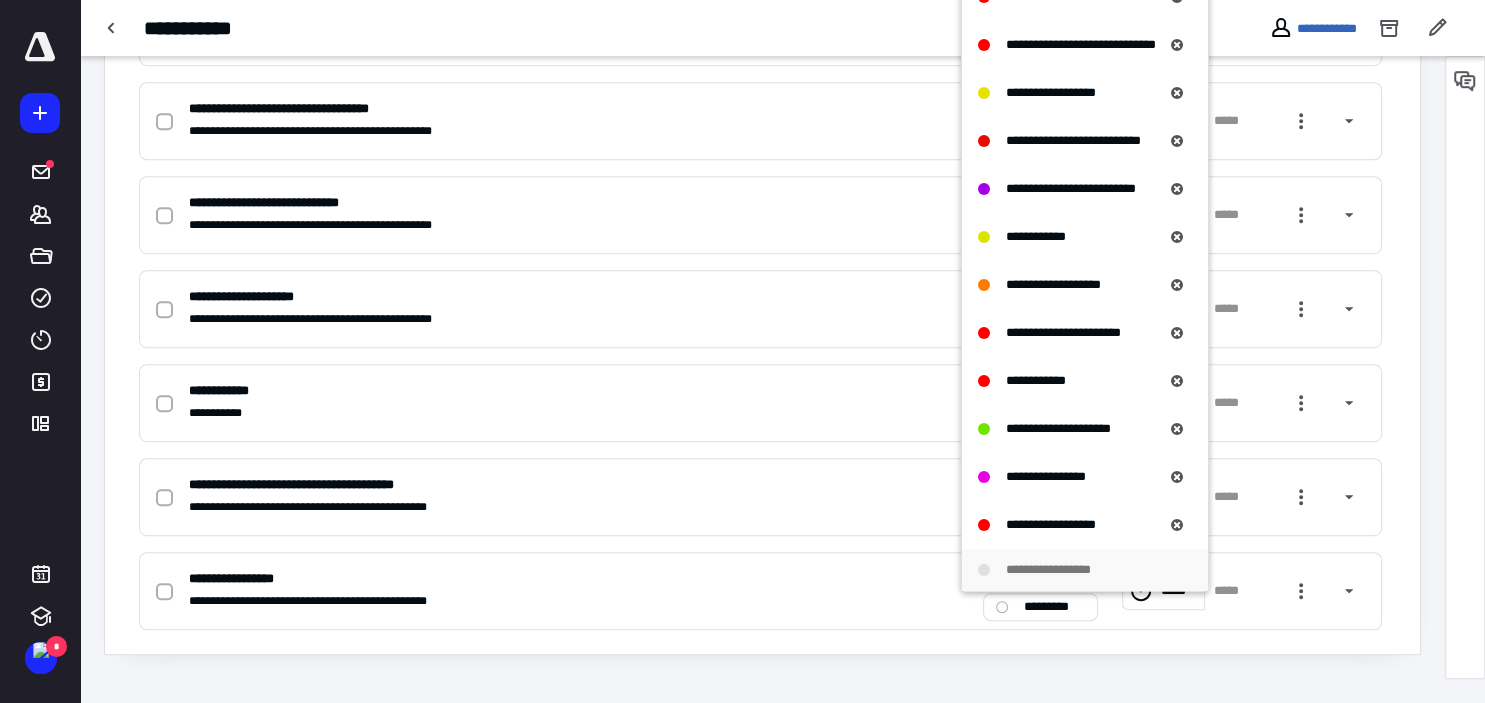 scroll, scrollTop: 0, scrollLeft: 0, axis: both 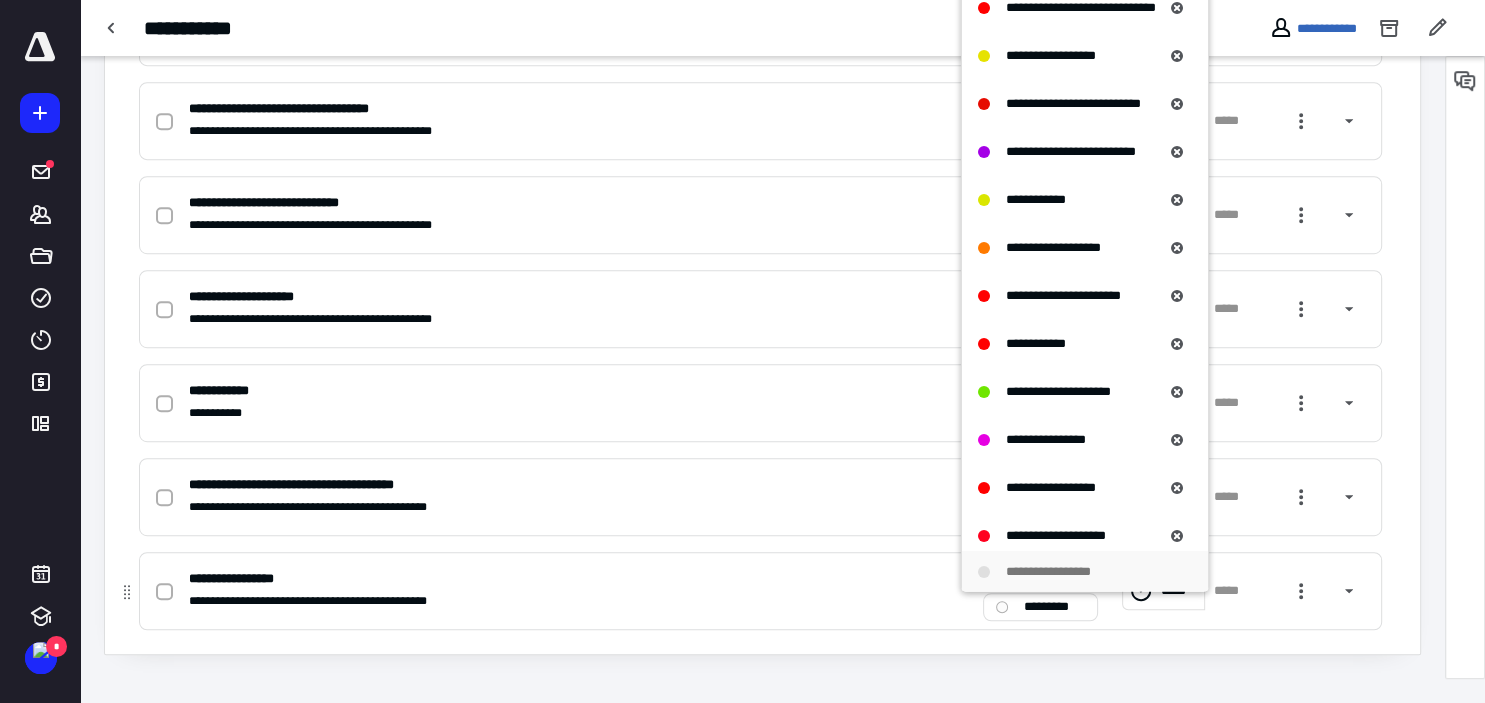 click on "**********" at bounding box center [760, 591] 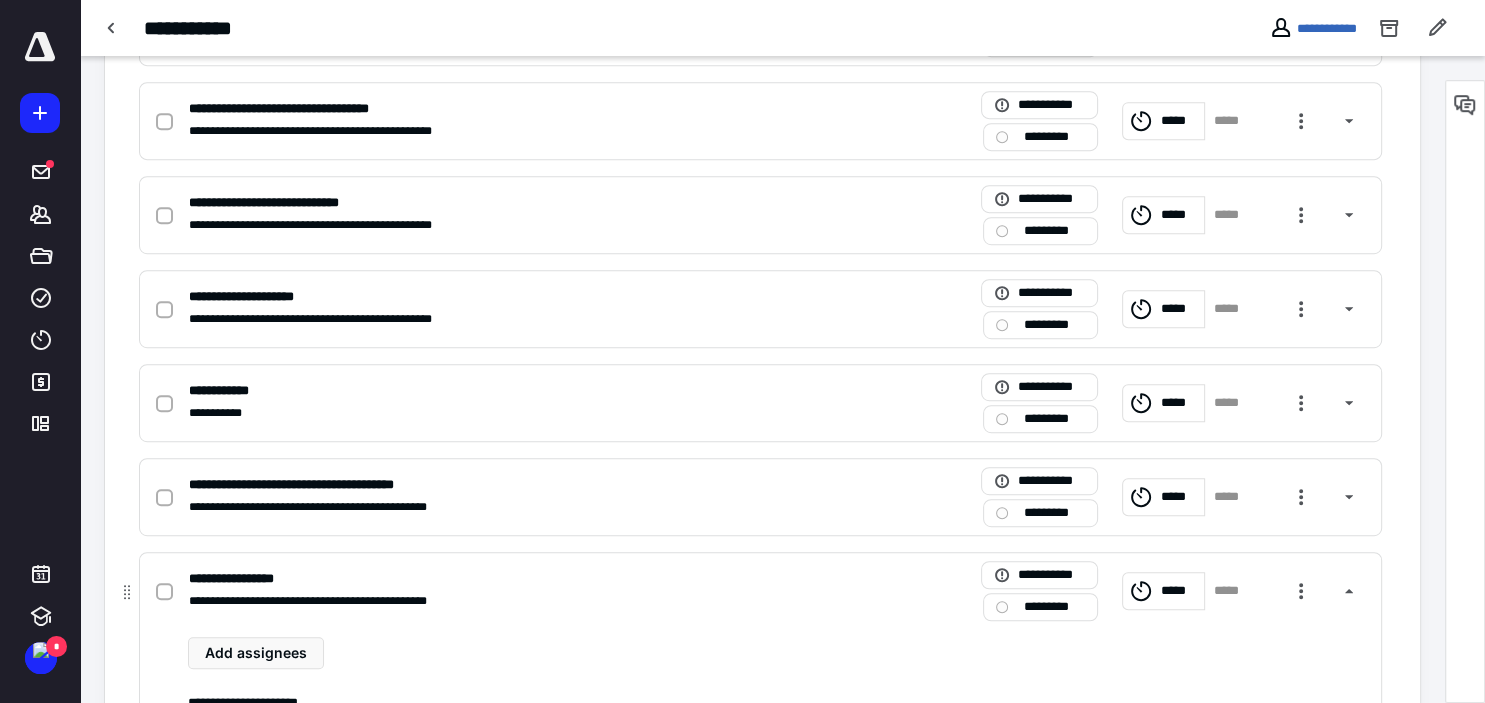 scroll, scrollTop: 0, scrollLeft: 0, axis: both 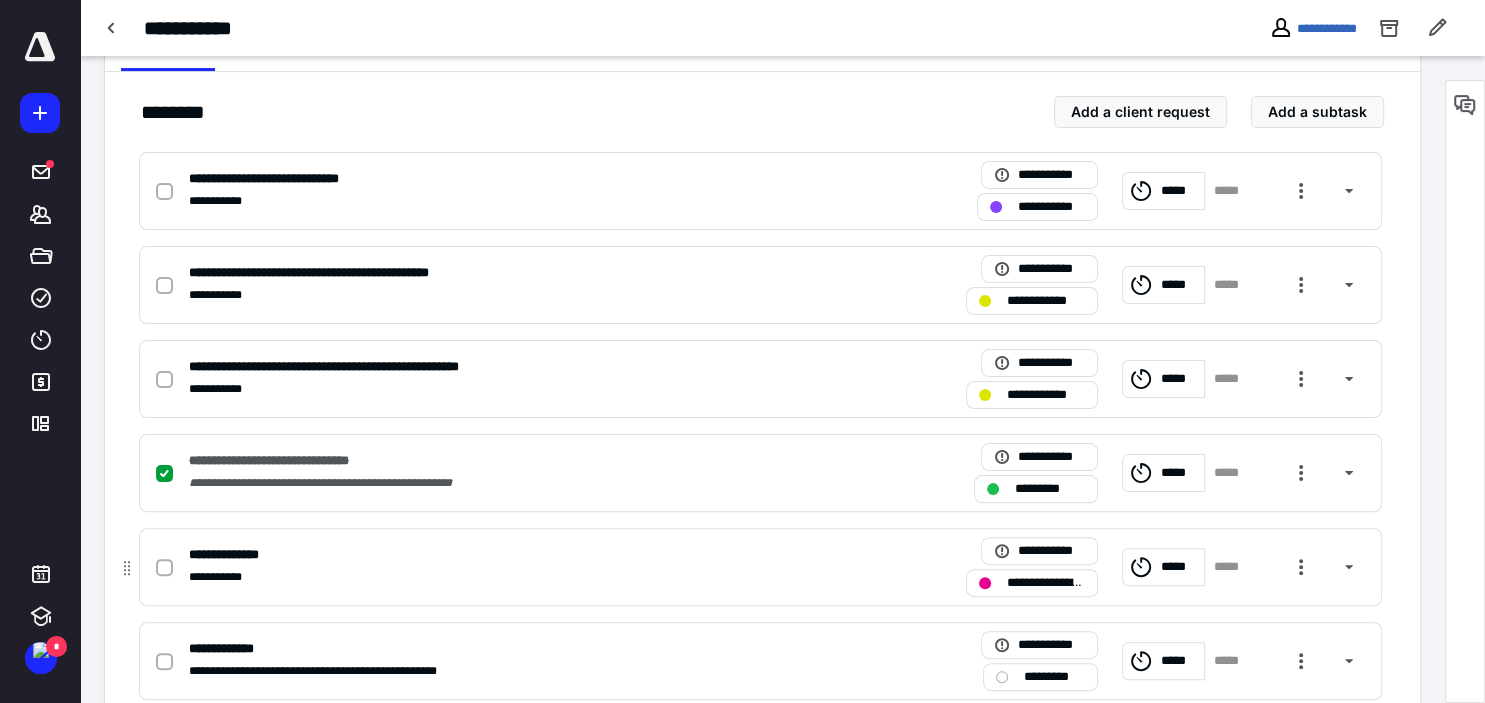 click on "**********" at bounding box center (1046, 583) 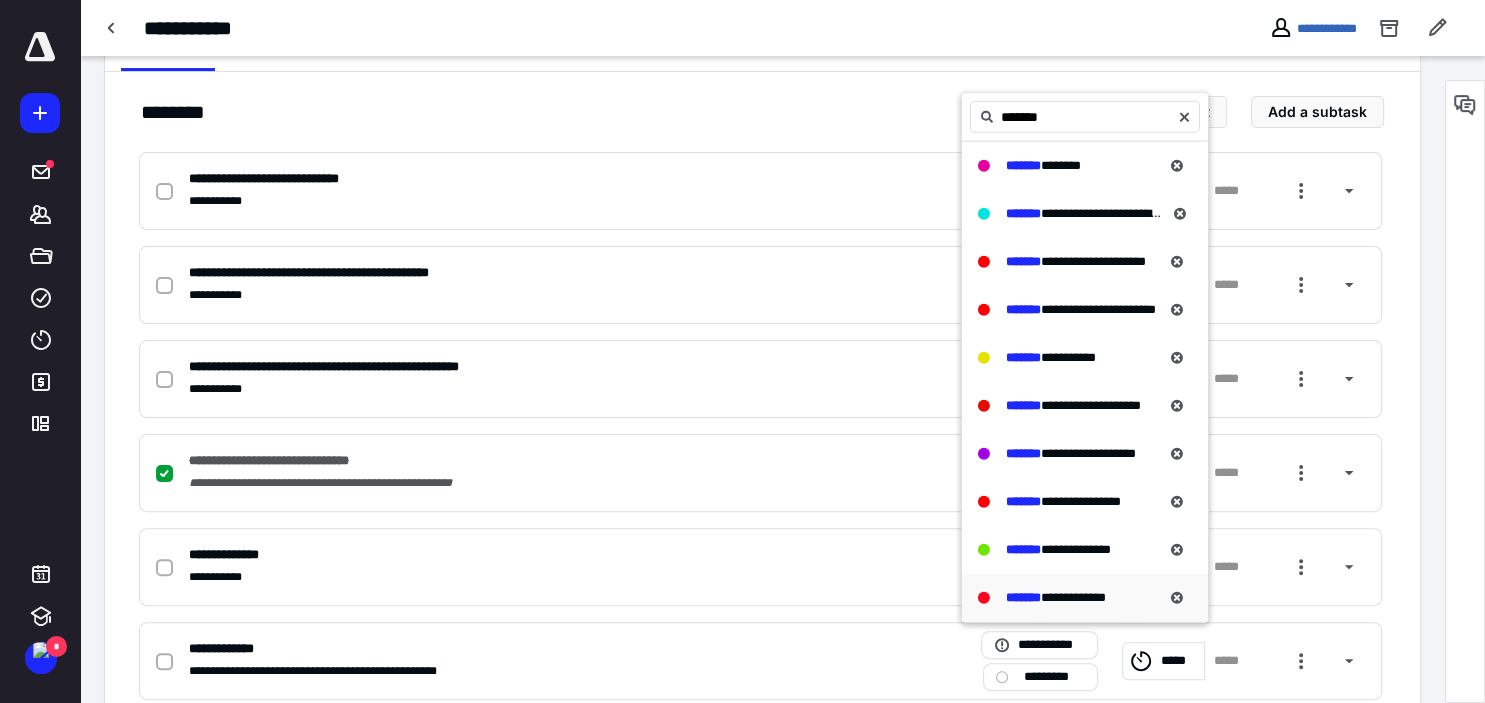 type on "*******" 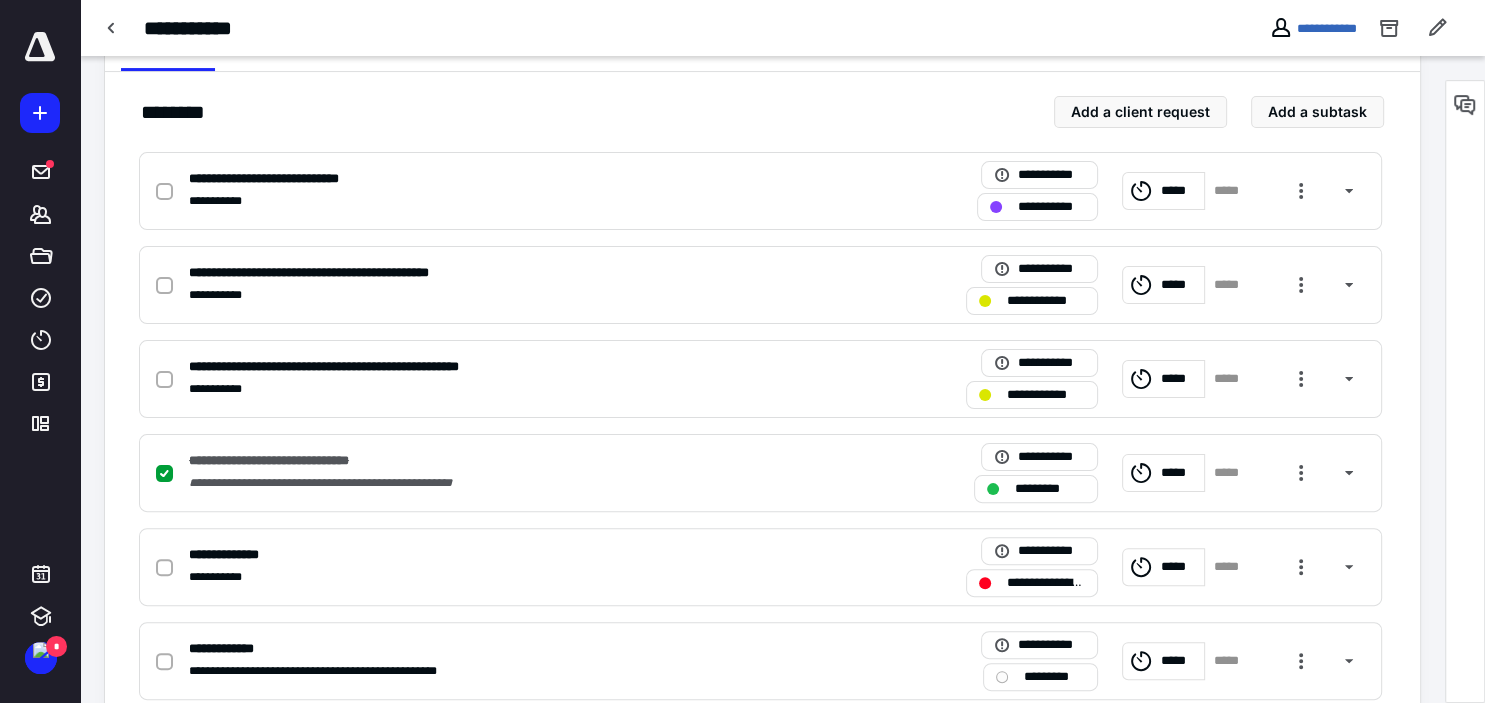 click on "******** Add a client request Add a subtask" at bounding box center (762, 112) 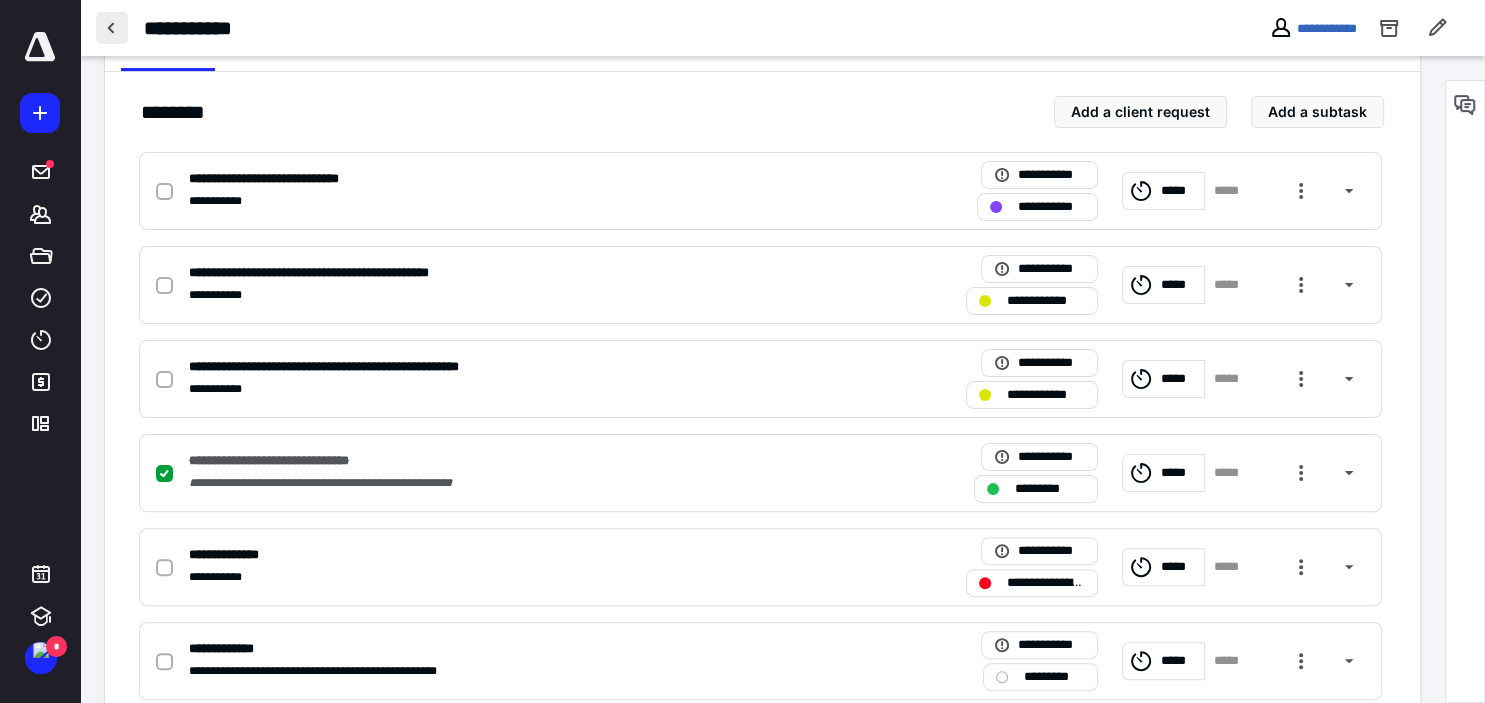click at bounding box center [112, 28] 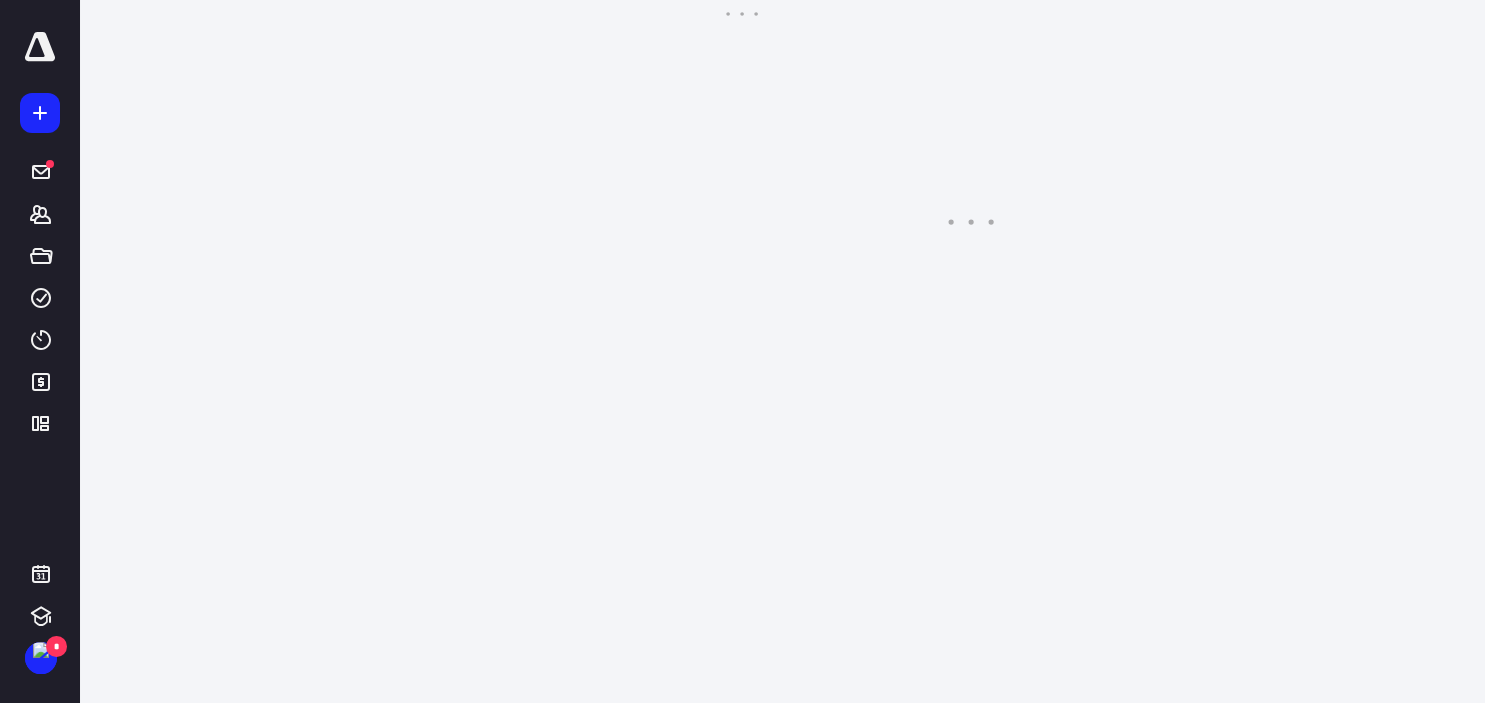 scroll, scrollTop: 0, scrollLeft: 0, axis: both 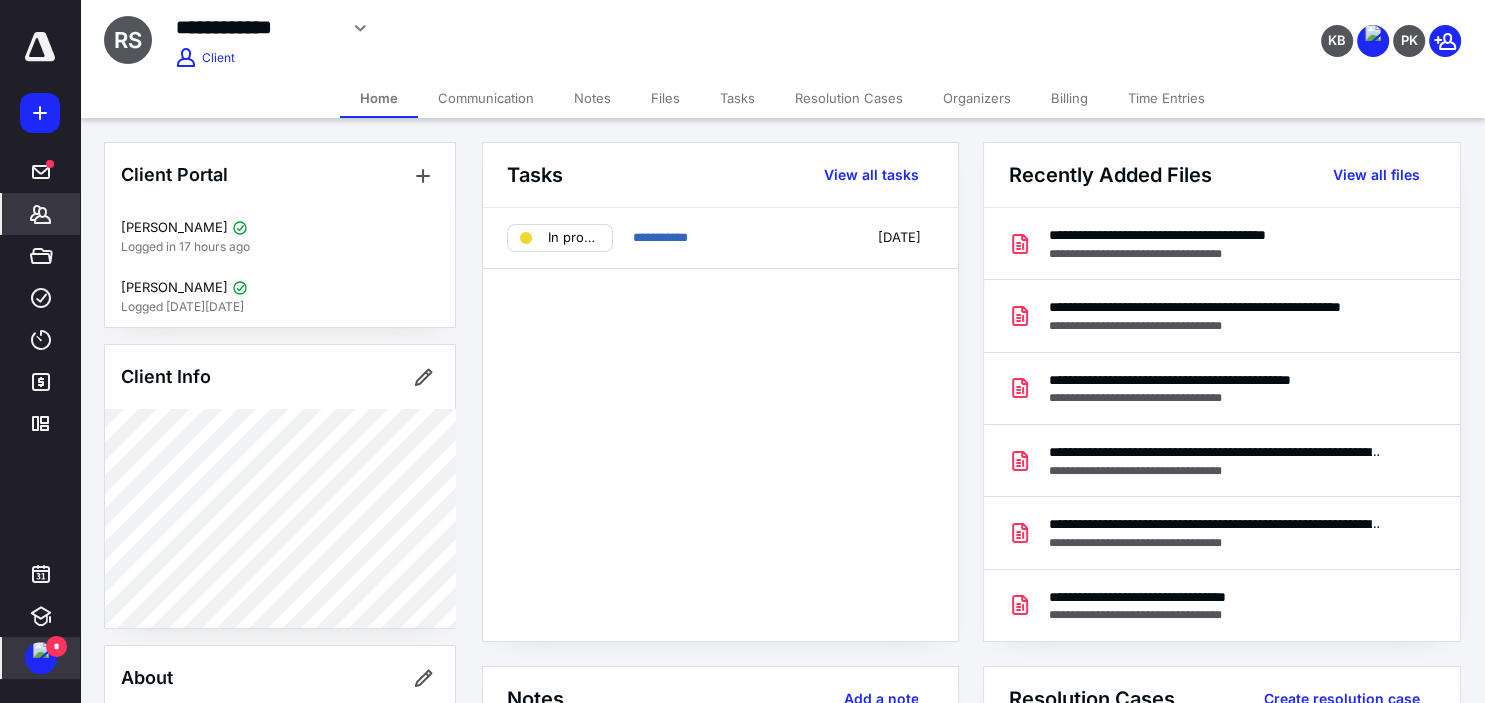 click at bounding box center (41, 650) 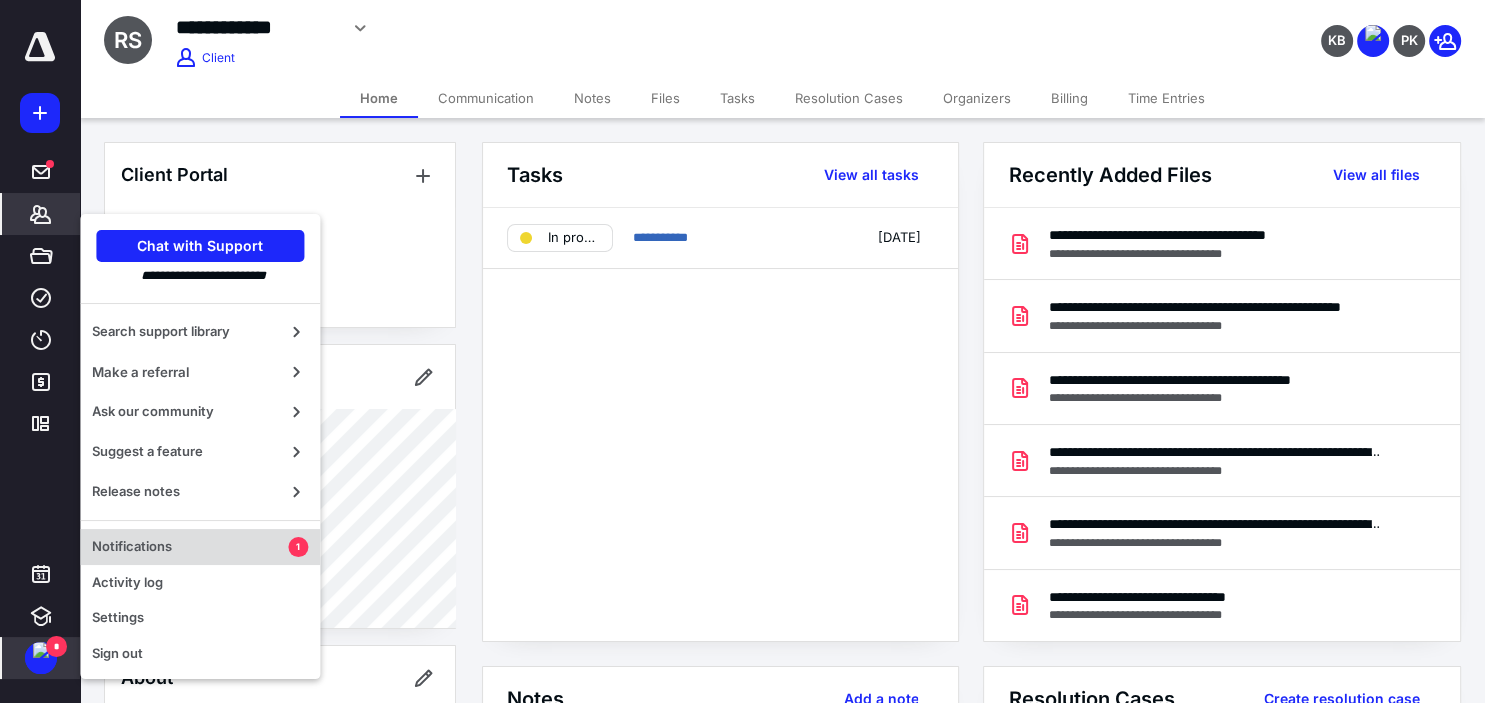 click on "Notifications" at bounding box center (190, 547) 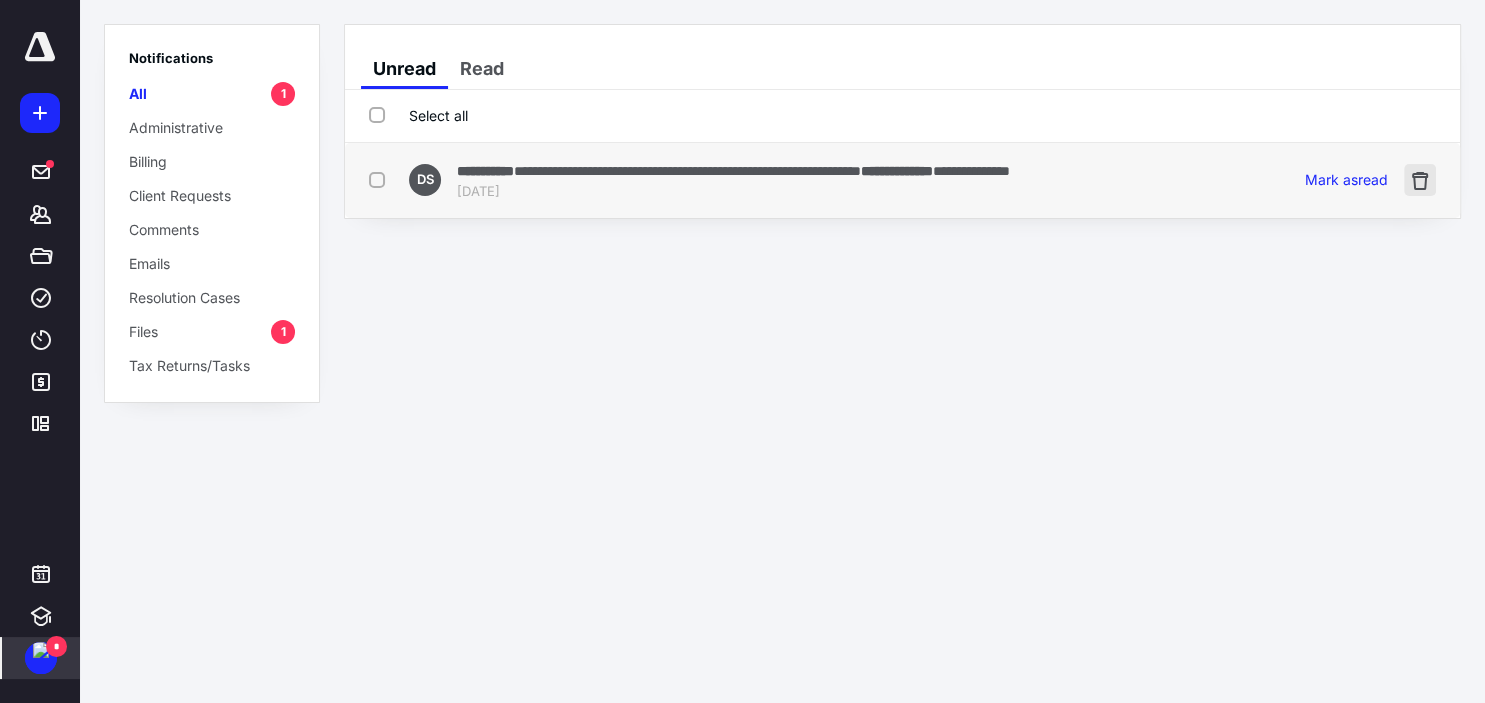 click at bounding box center (1420, 180) 